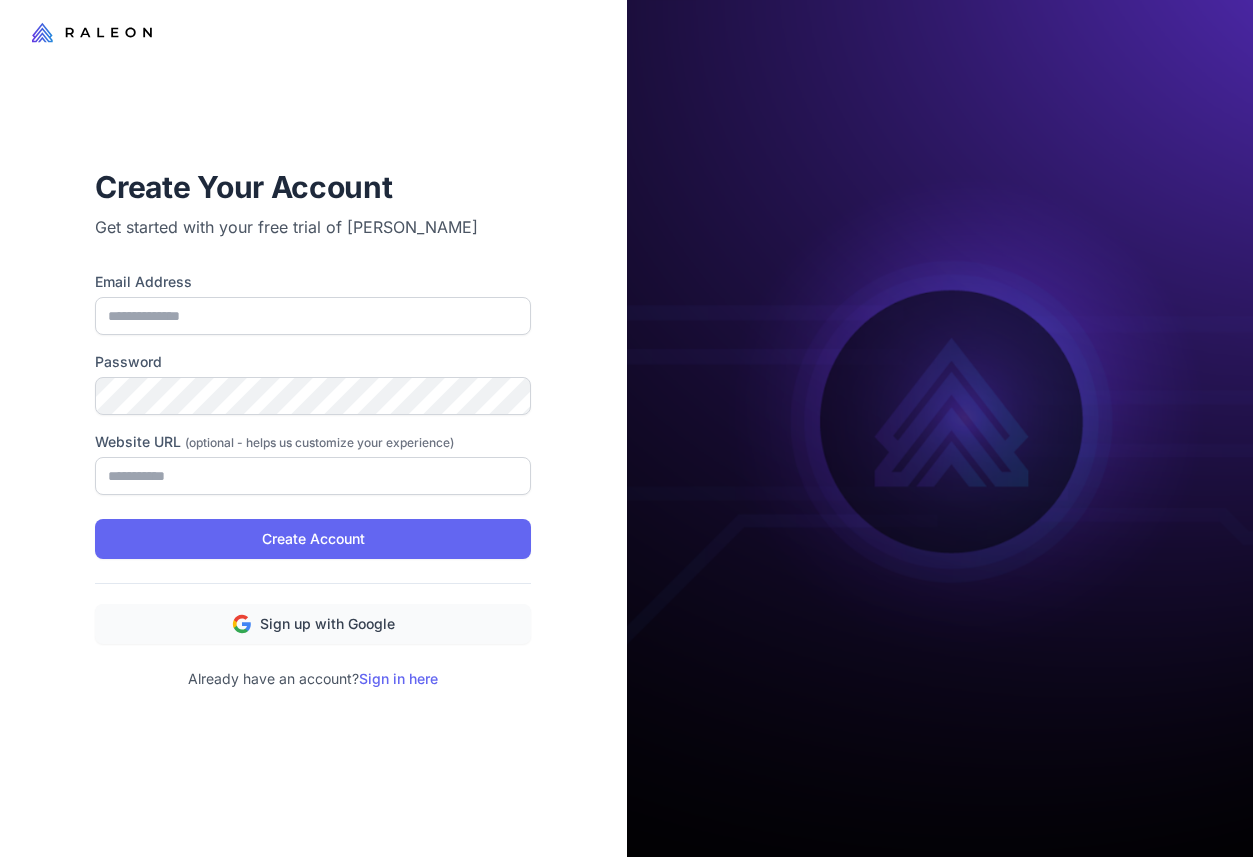 scroll, scrollTop: 0, scrollLeft: 0, axis: both 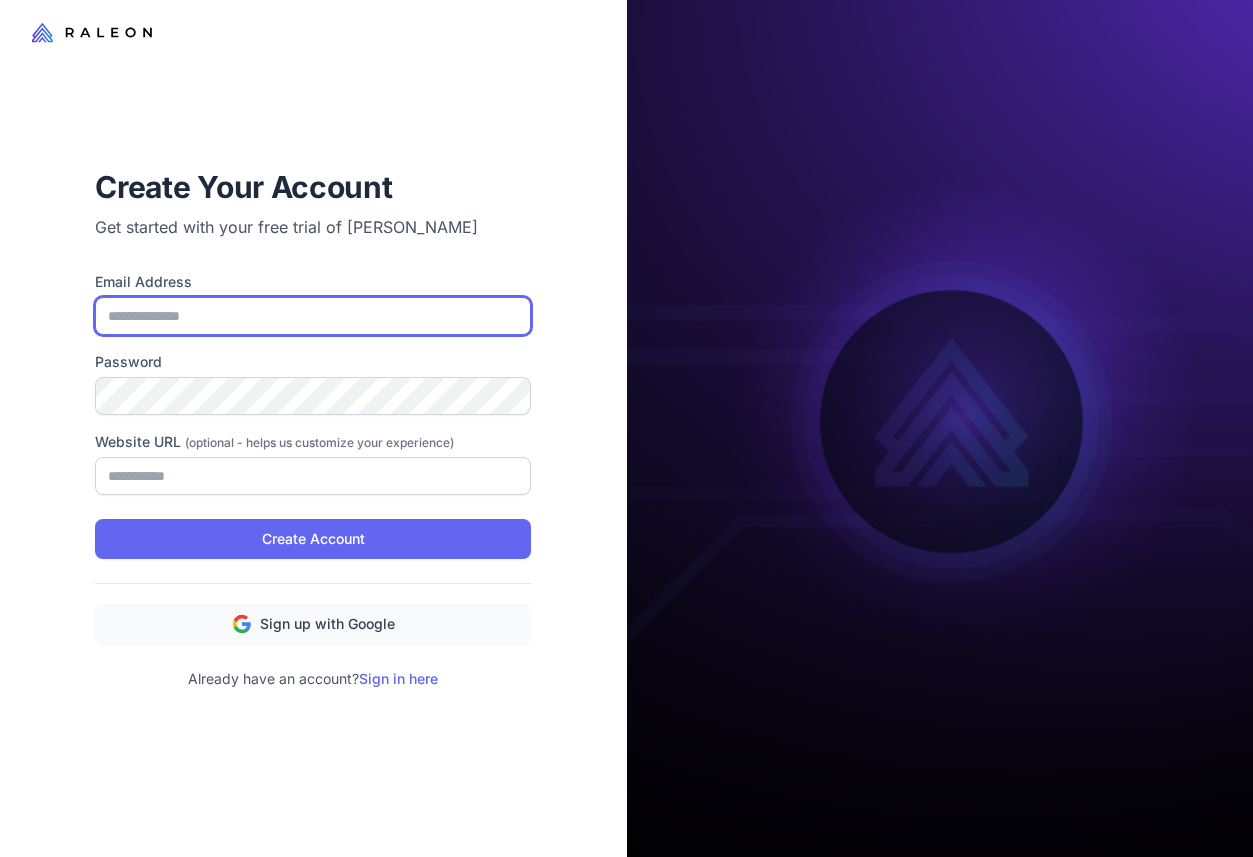 click on "Email Address" at bounding box center (313, 316) 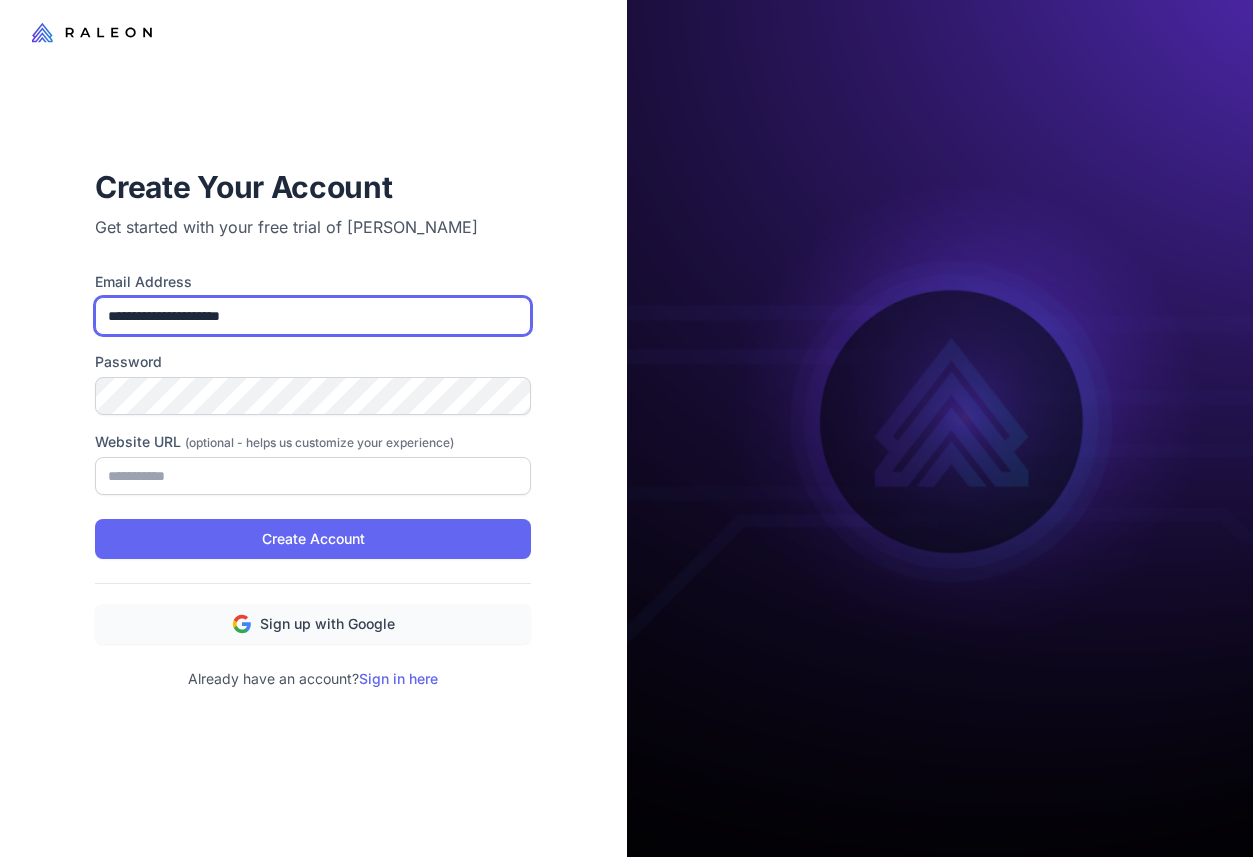 type on "**********" 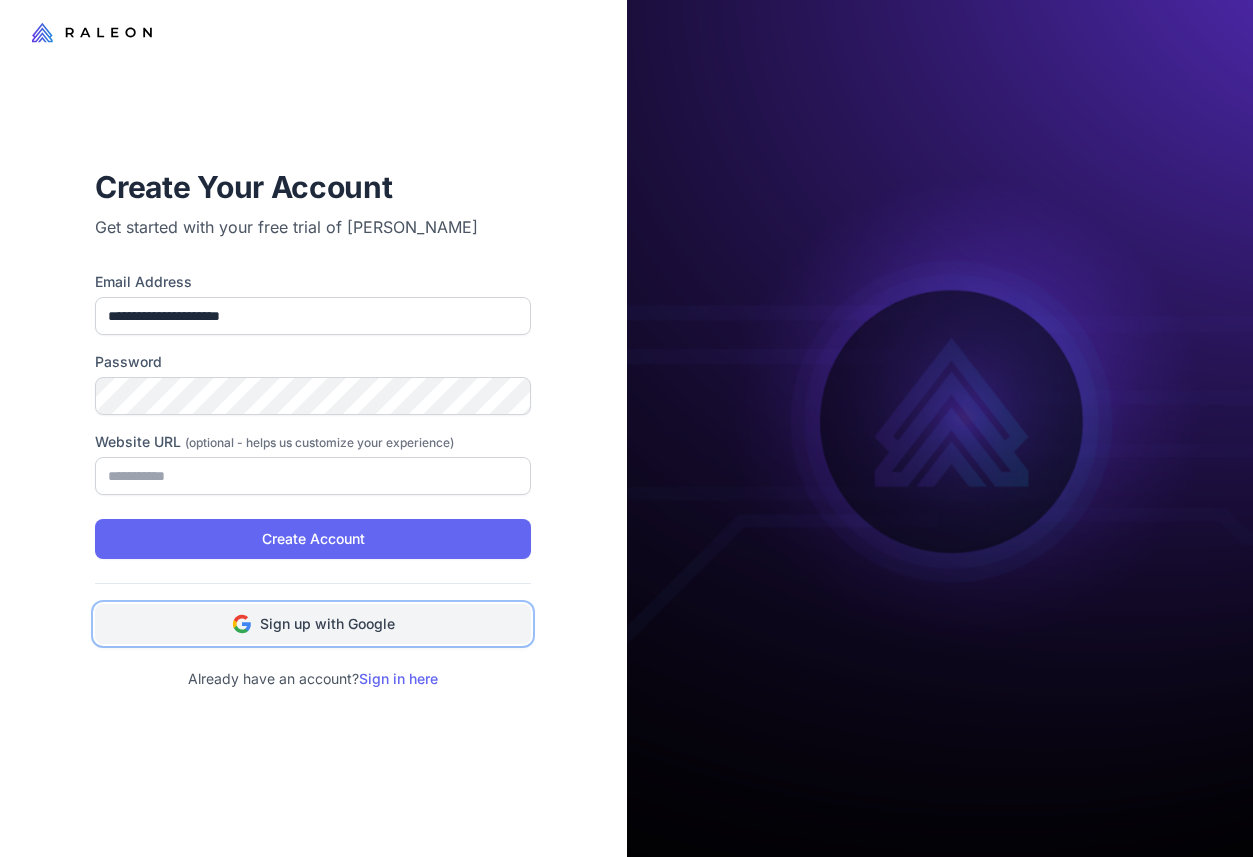 click on "Sign up with Google" at bounding box center (327, 624) 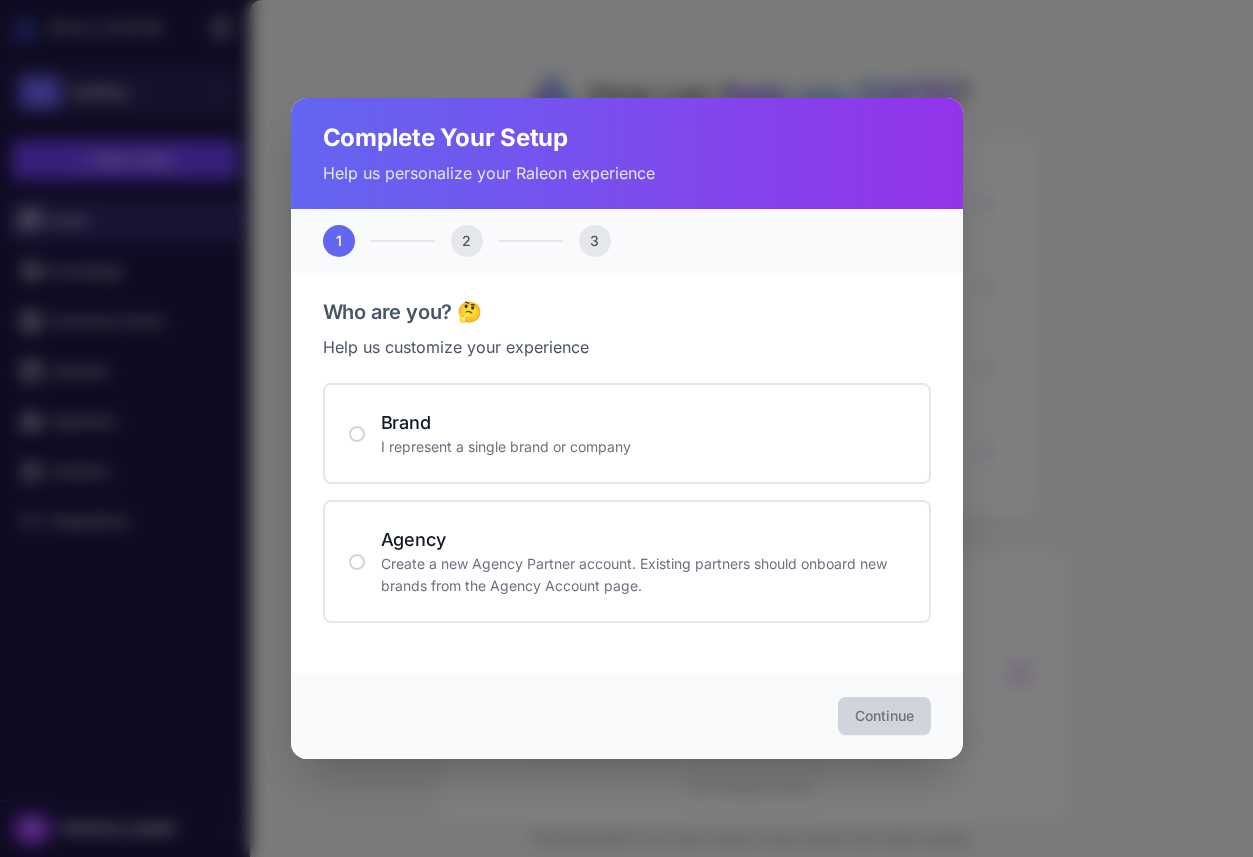 scroll, scrollTop: 0, scrollLeft: 0, axis: both 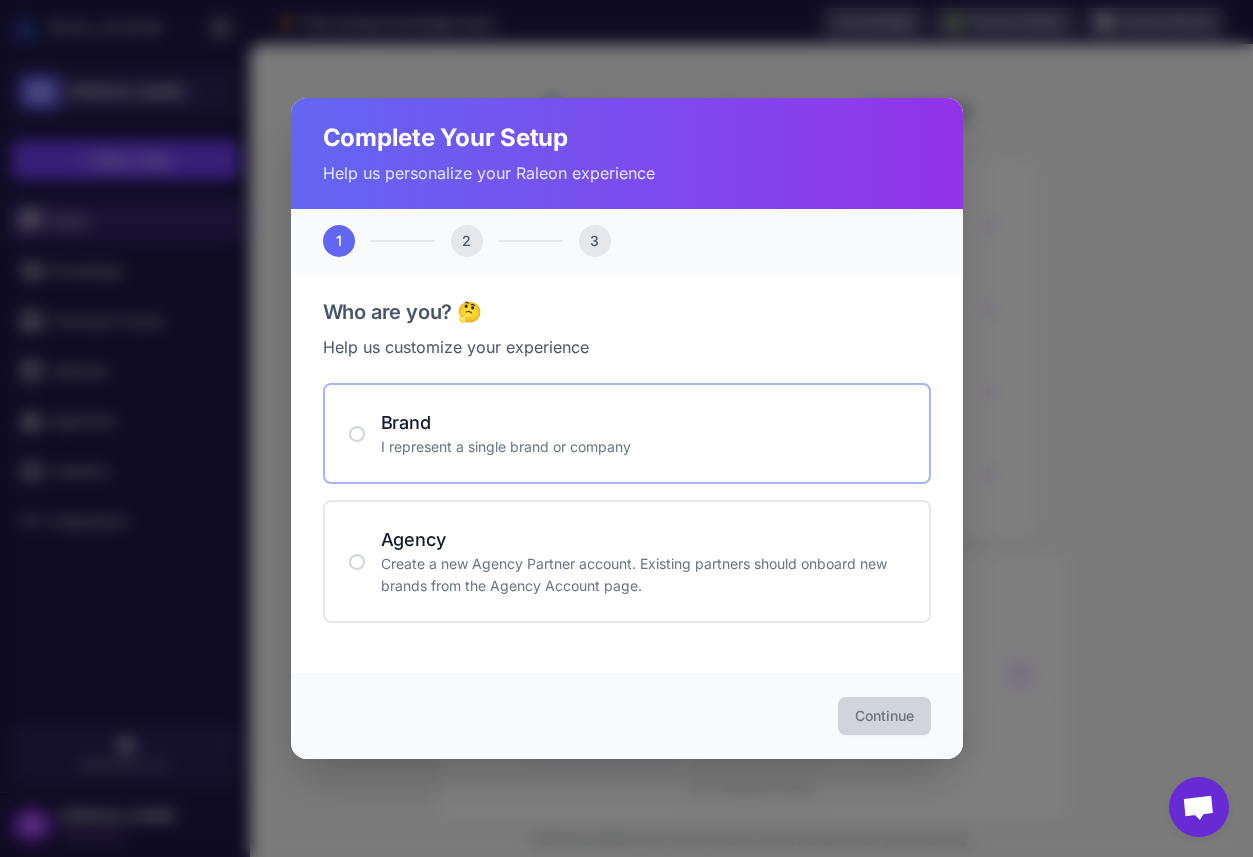 click on "Brand I represent a single brand or company" 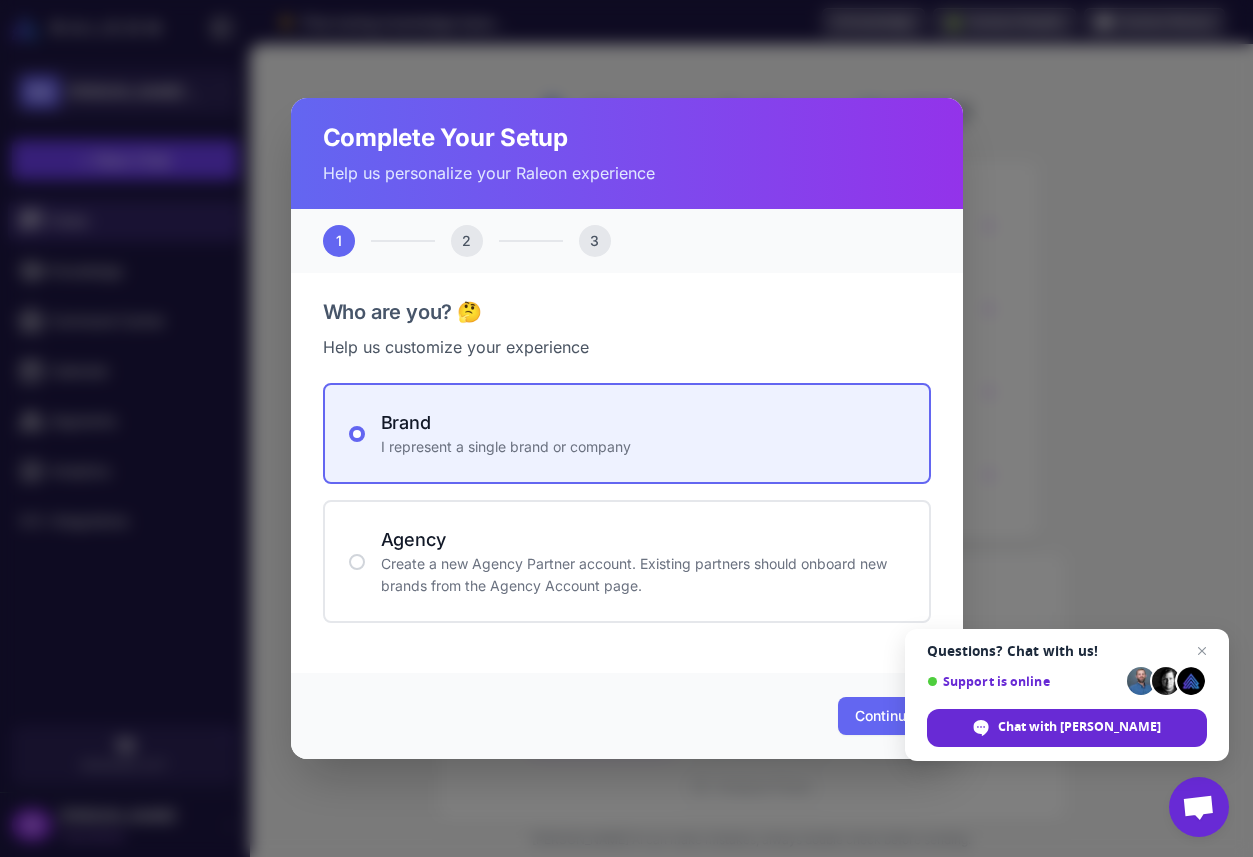 click on "Continue" at bounding box center (627, 716) 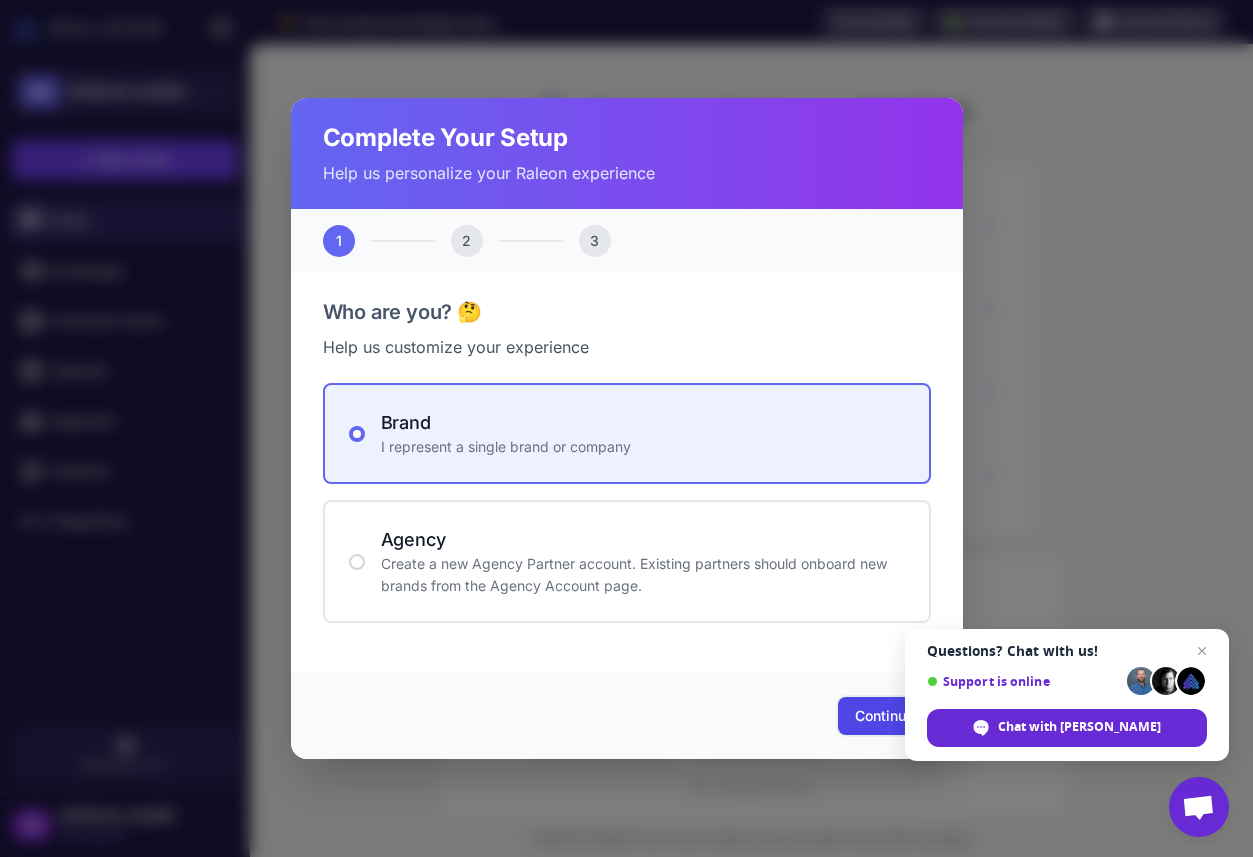 click on "Continue" at bounding box center [884, 716] 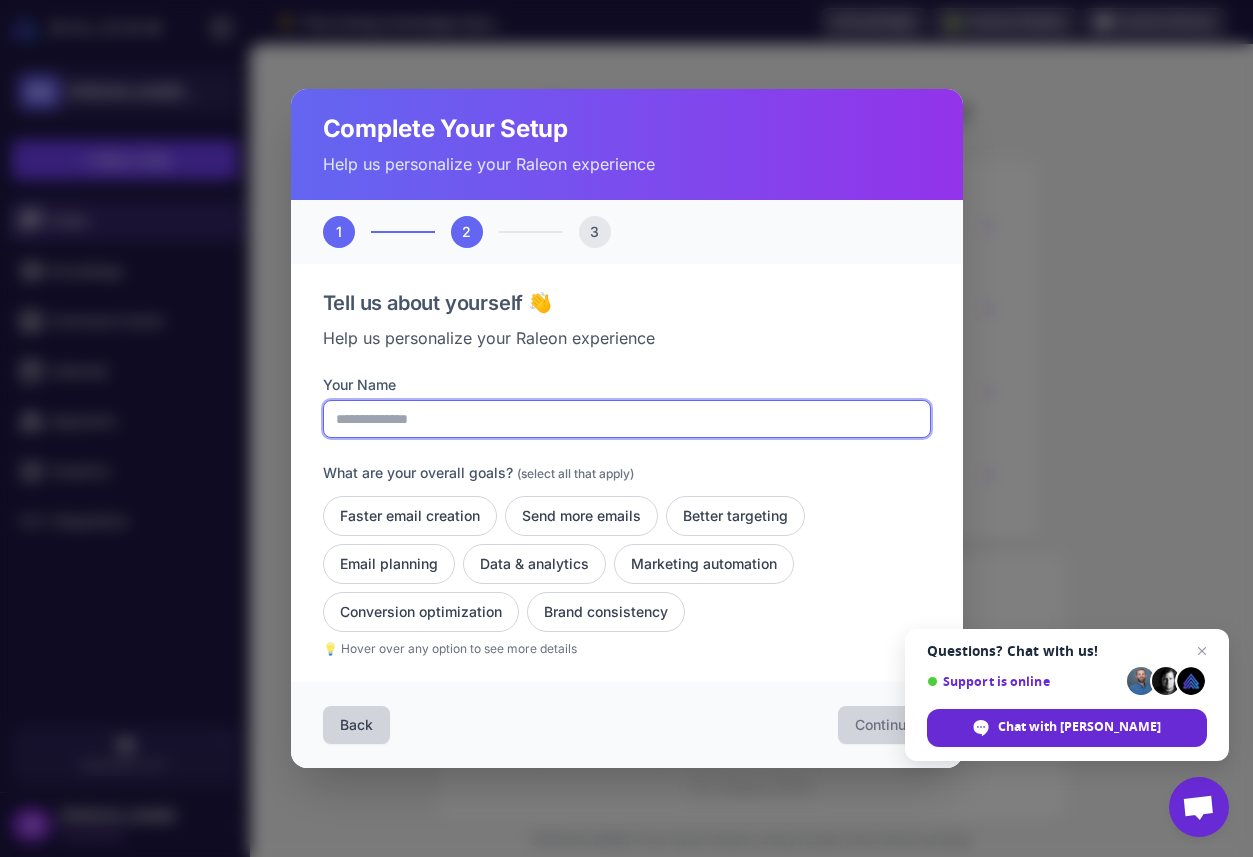 click on "Your Name" at bounding box center (627, 419) 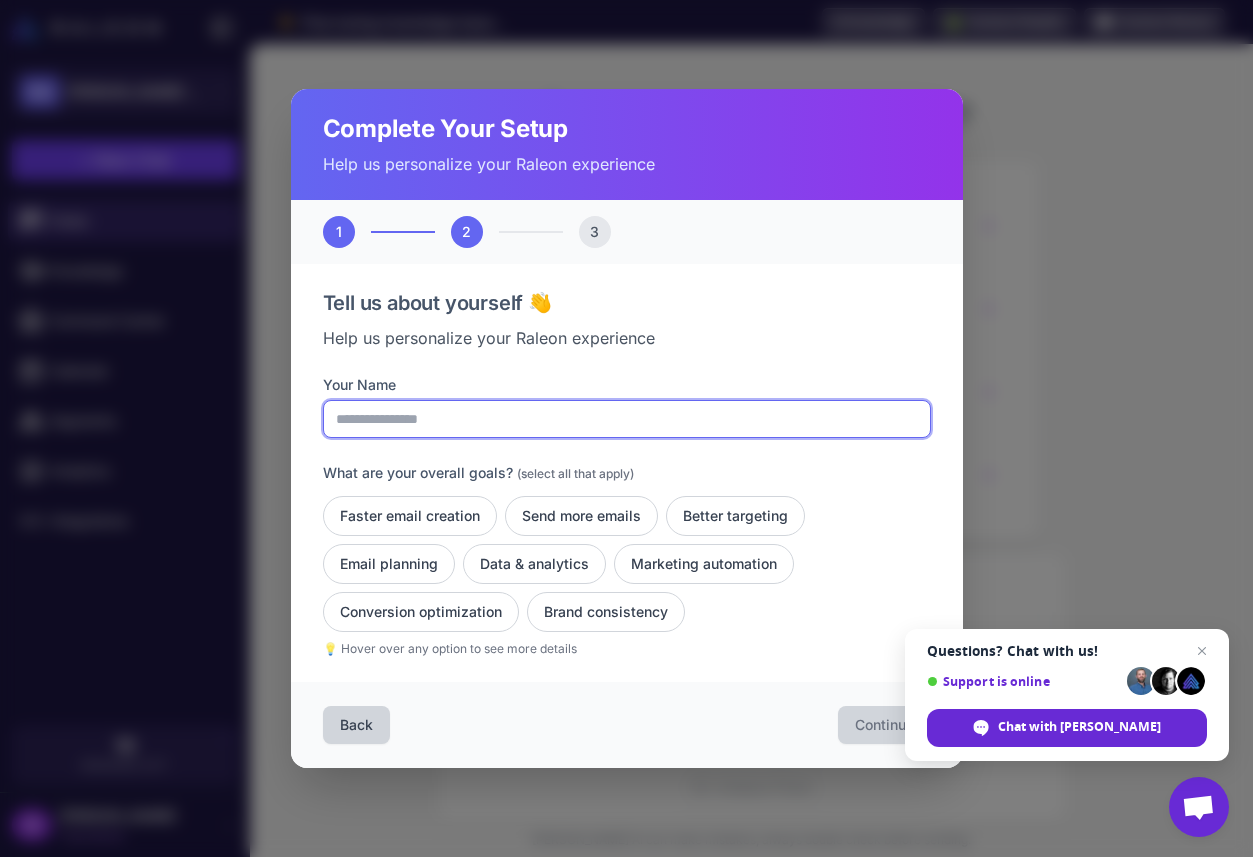 type on "**********" 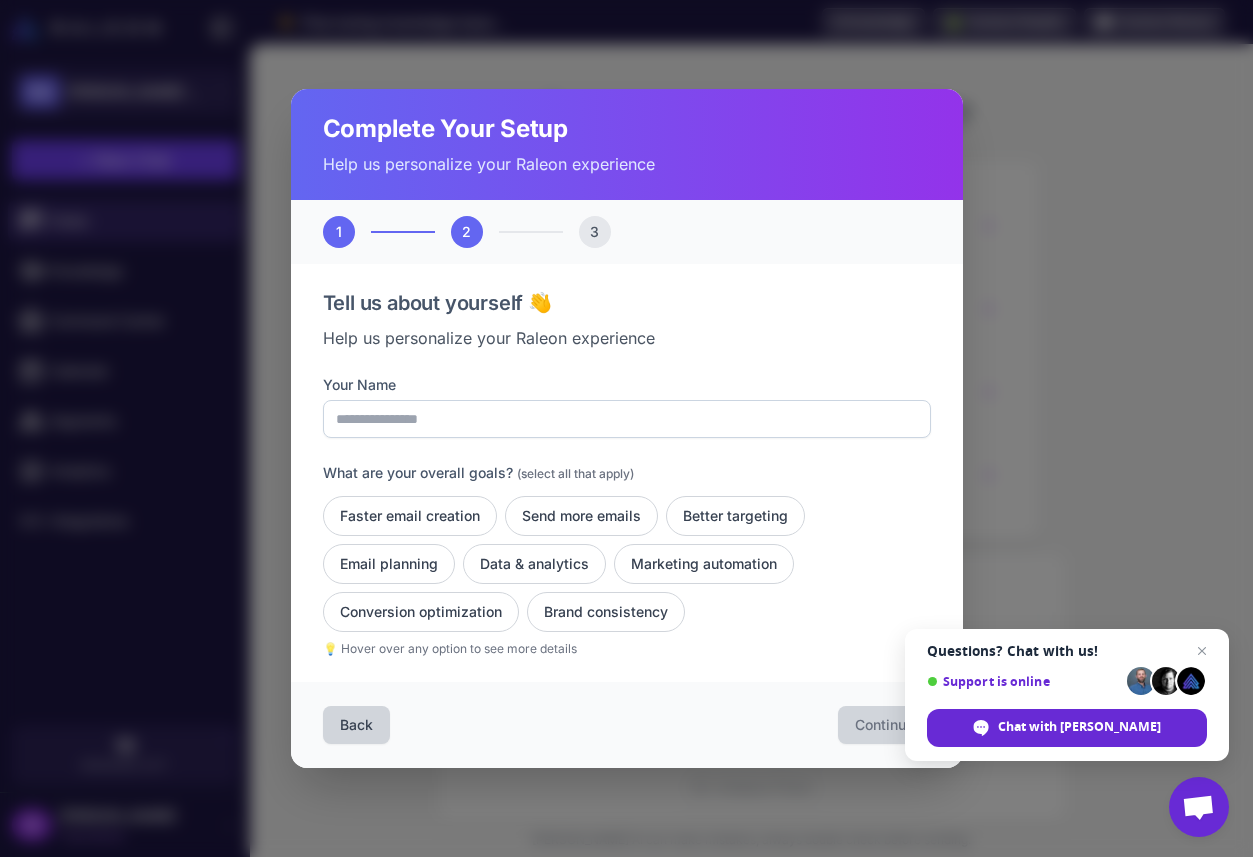 type 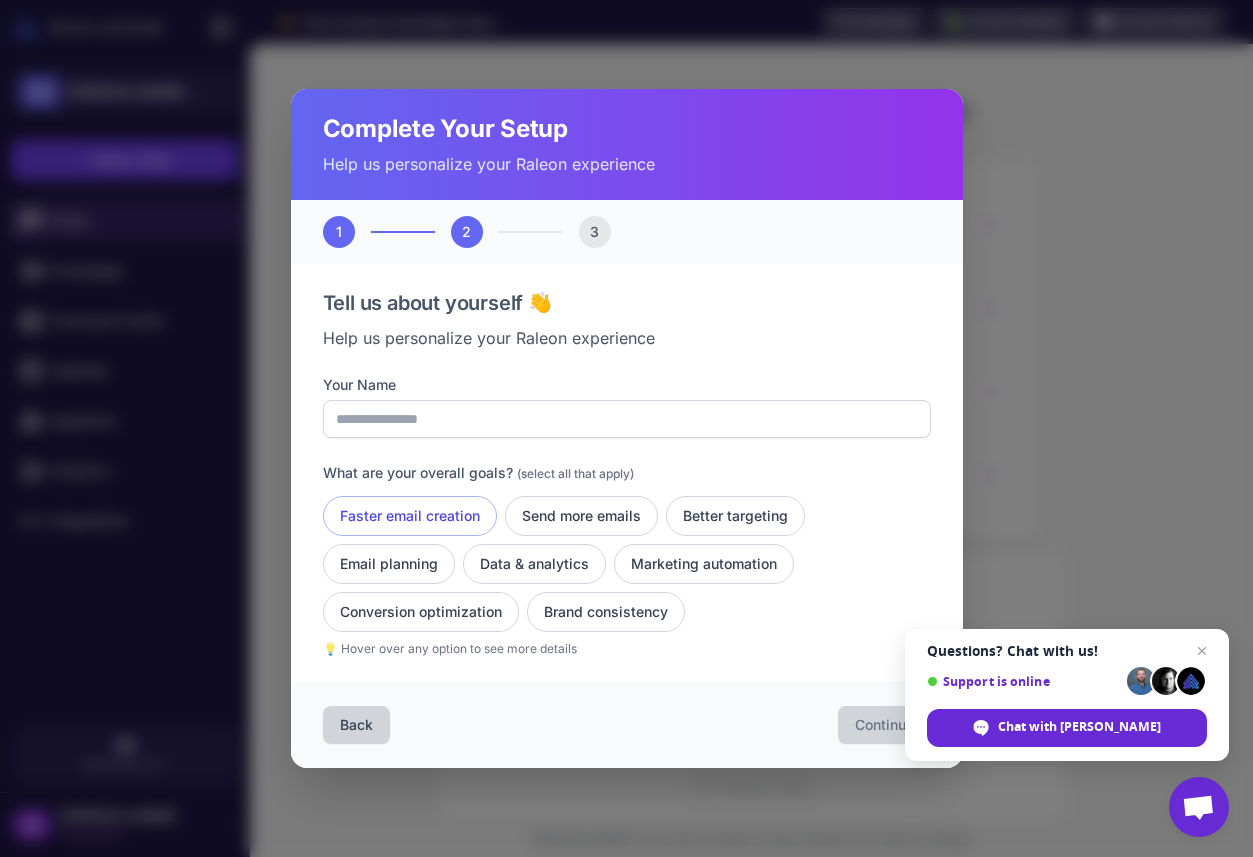 click on "Faster email creation" 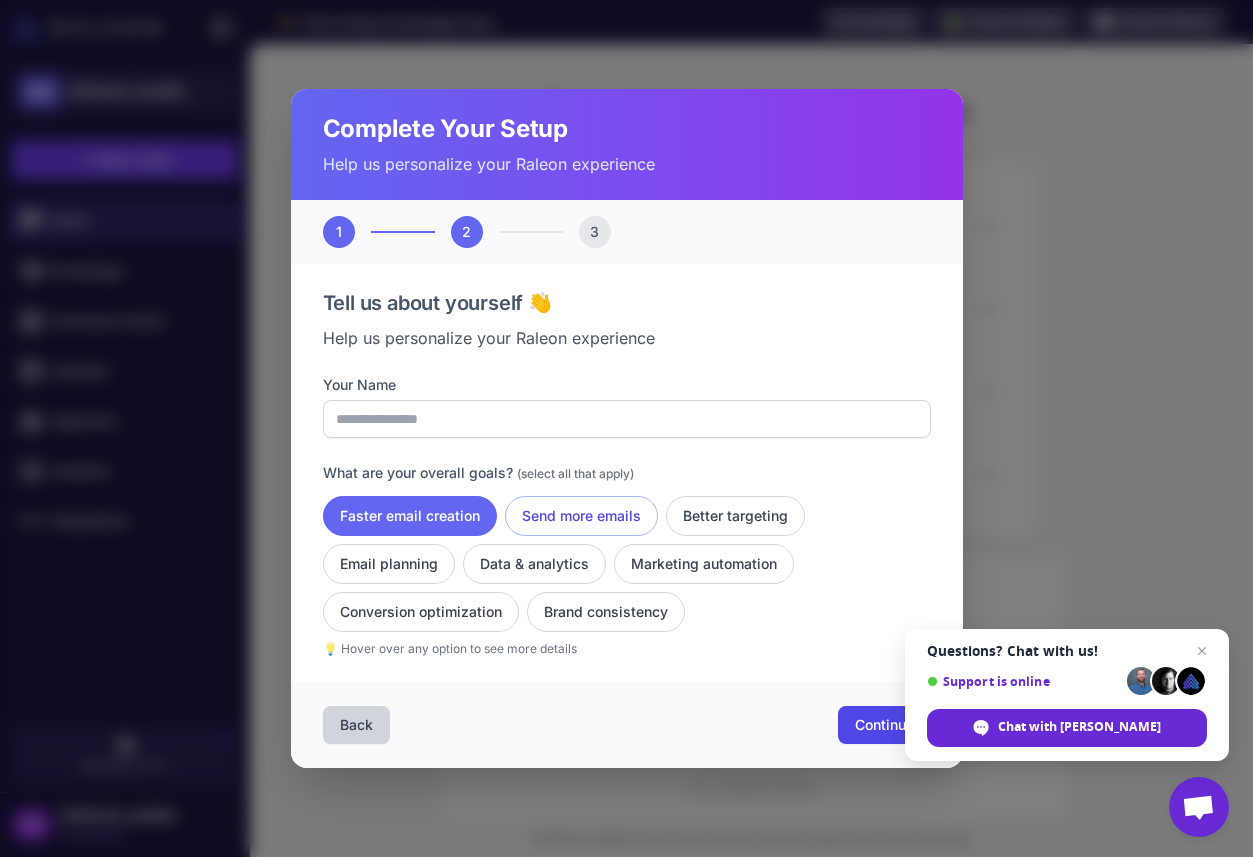 click on "Send more emails" 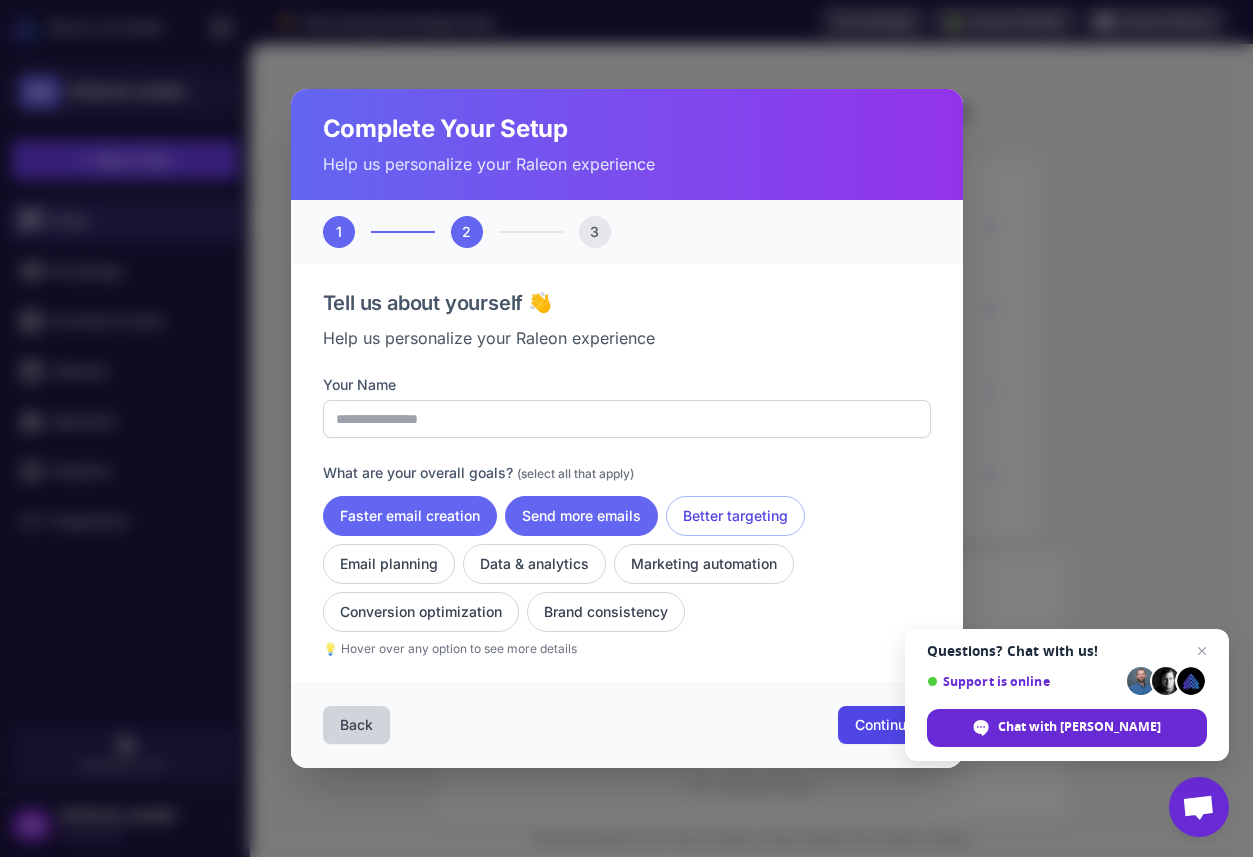 click on "Better targeting" 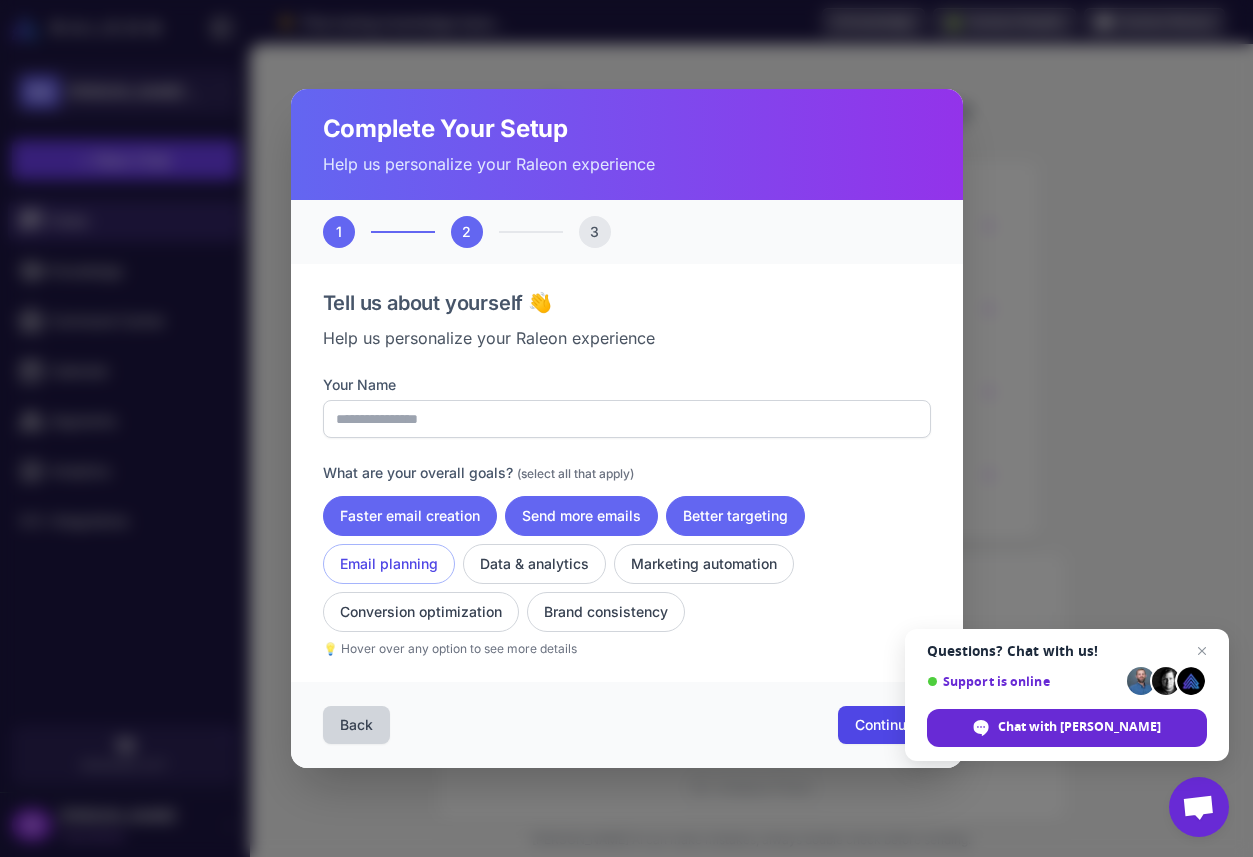 click on "Email planning" 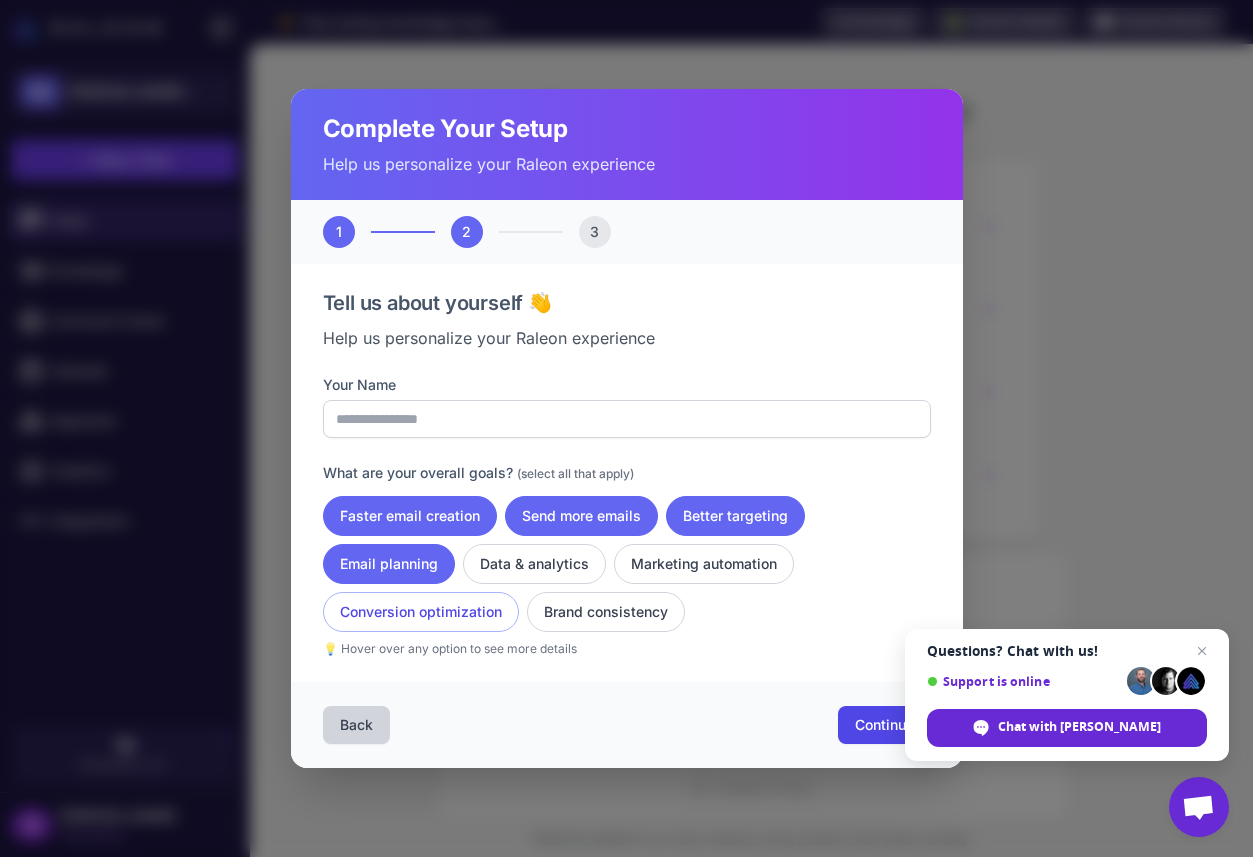 click on "Conversion optimization" 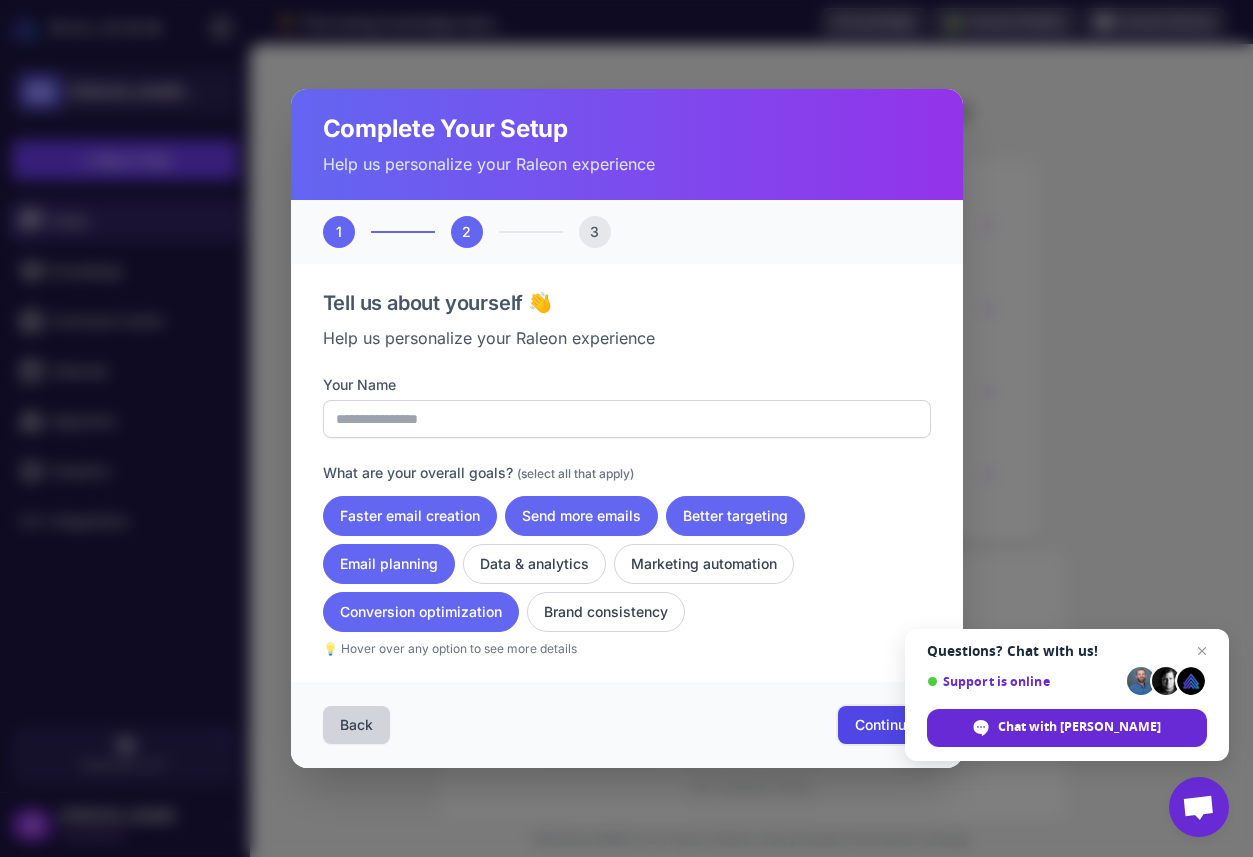 click on "Continue" at bounding box center (884, 725) 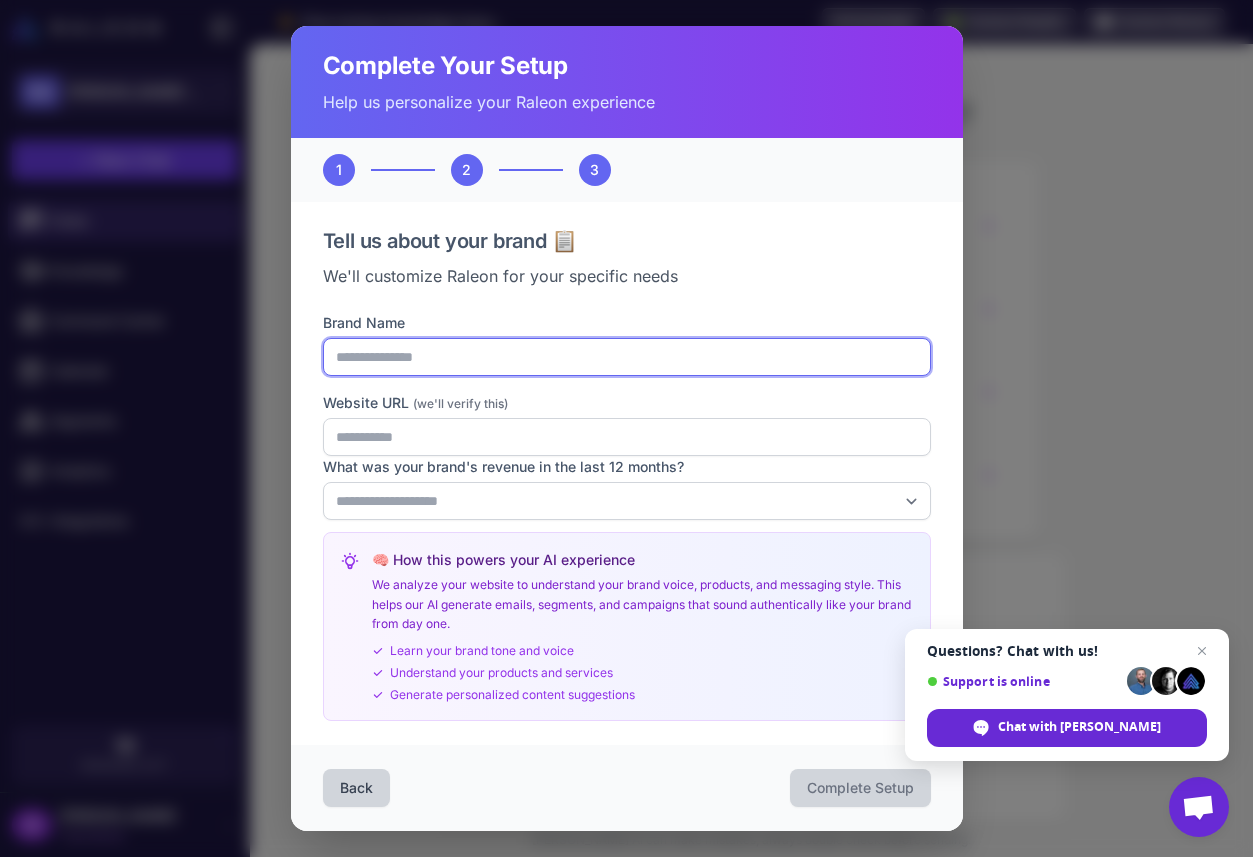 click on "Brand Name" at bounding box center (627, 357) 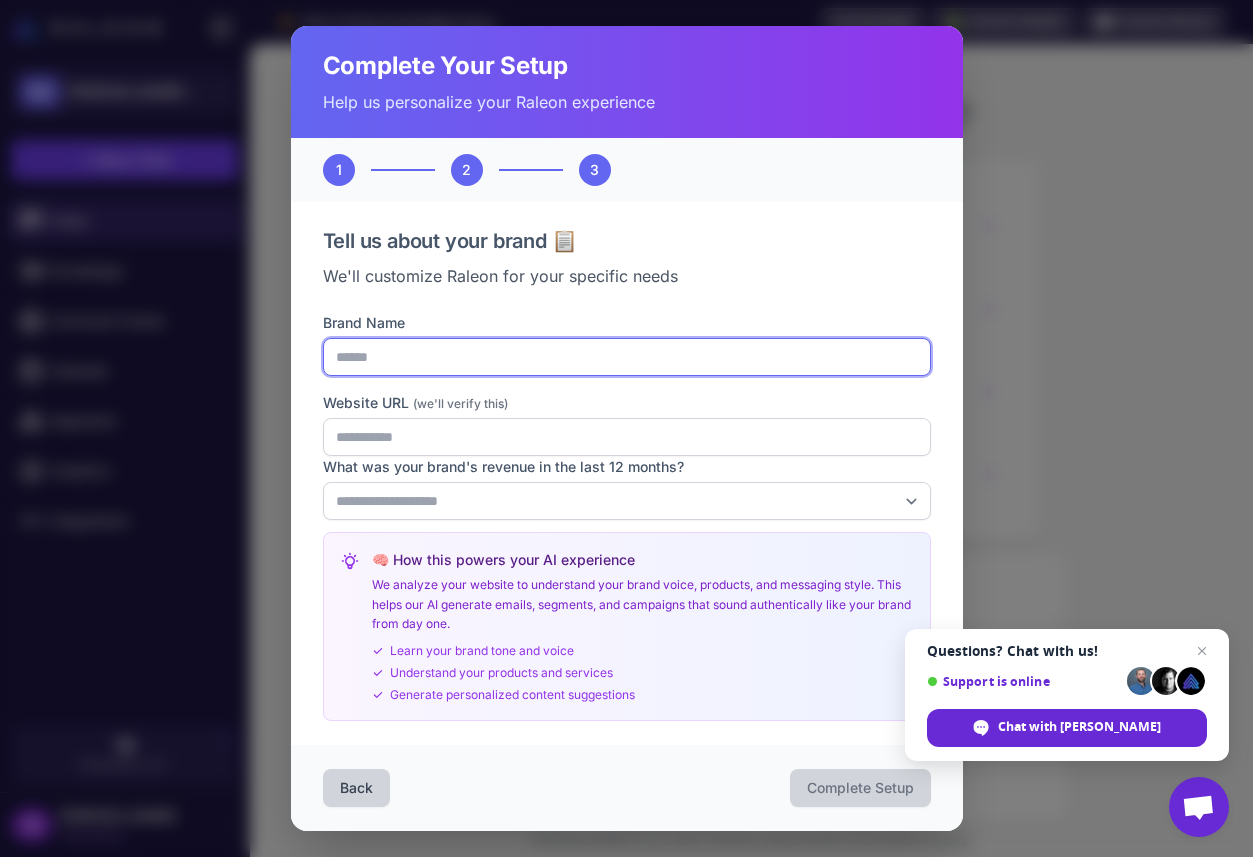 type on "******" 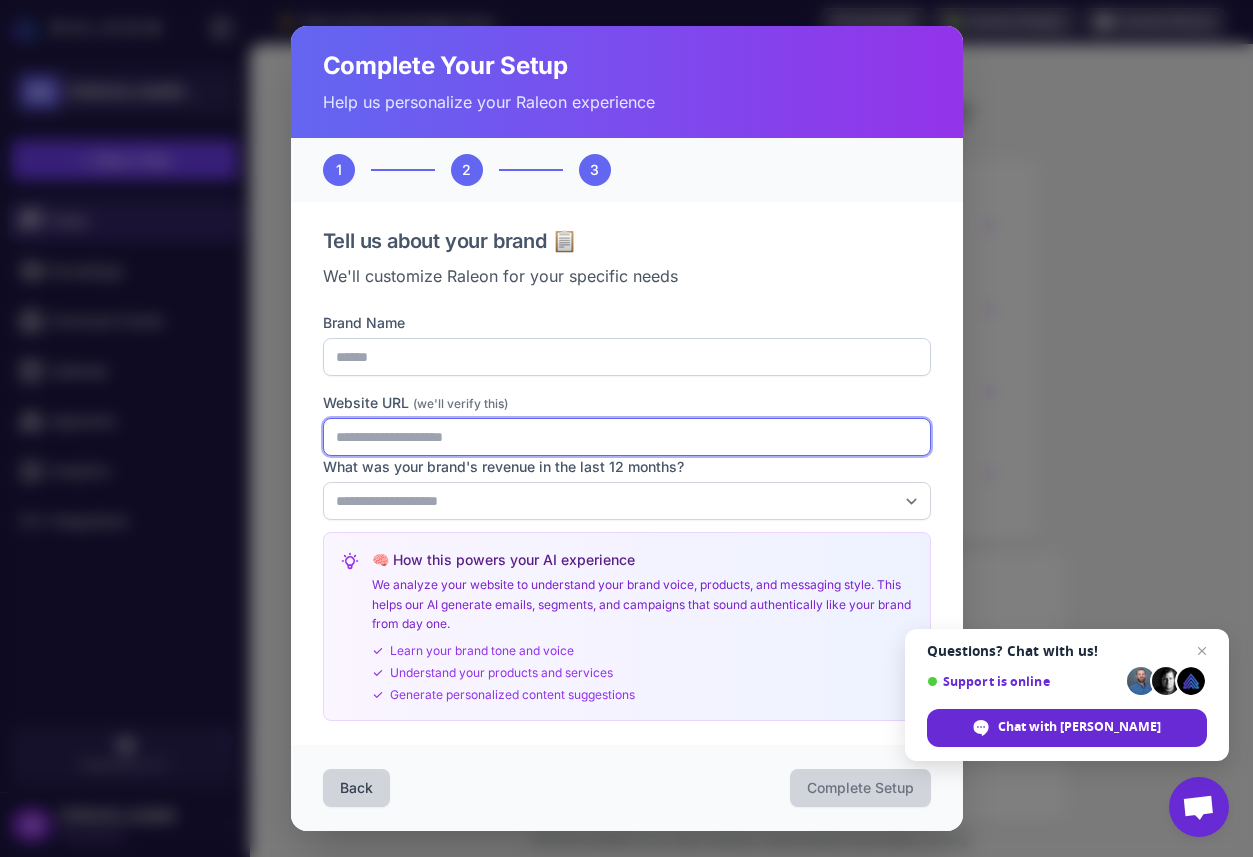 type on "**********" 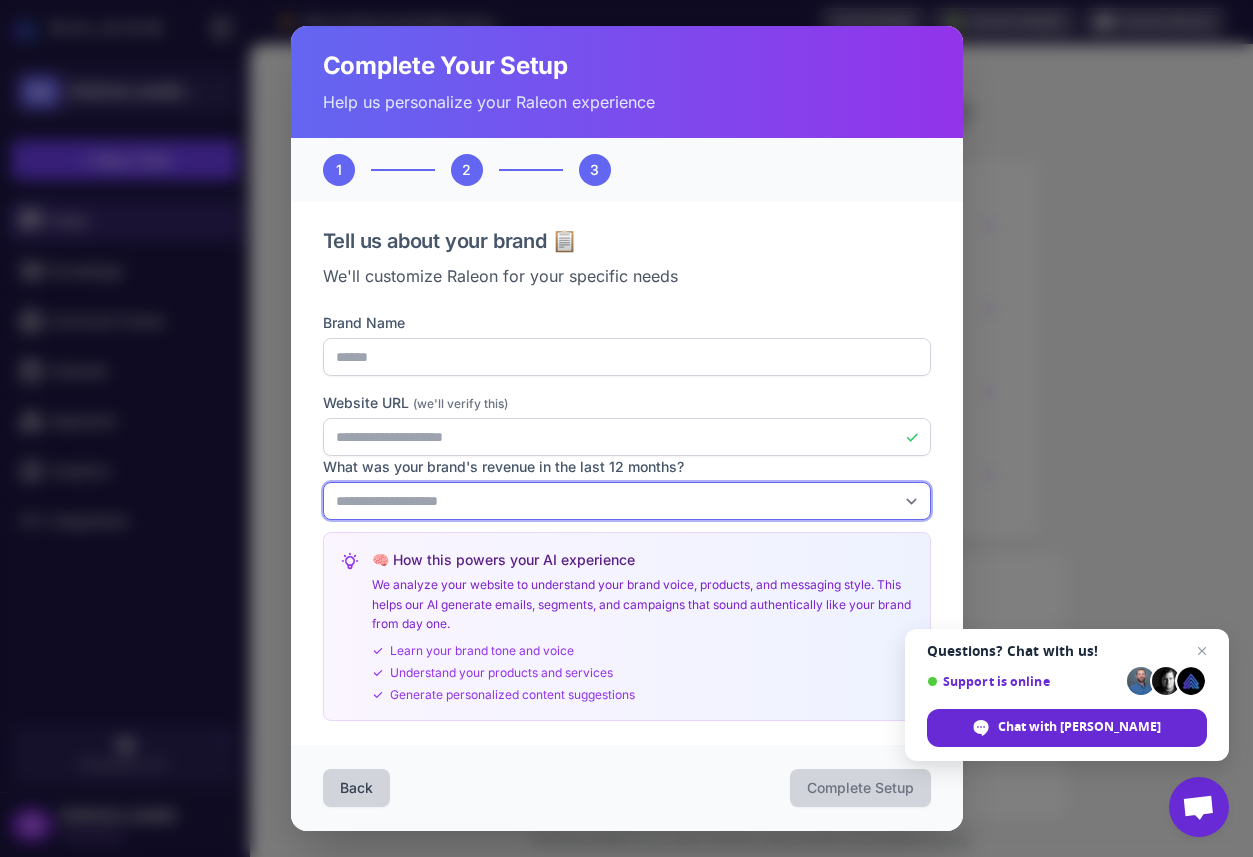 click on "**********" at bounding box center [627, 501] 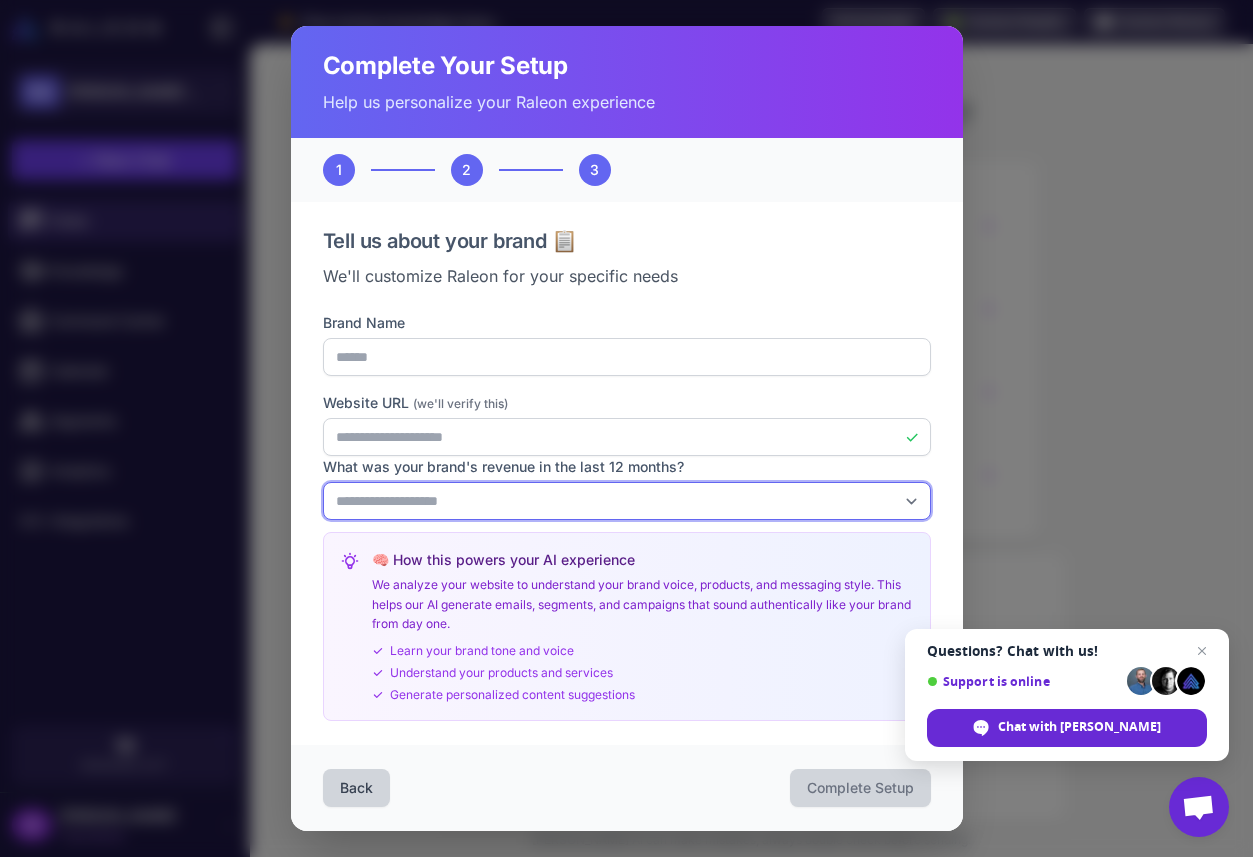select on "******" 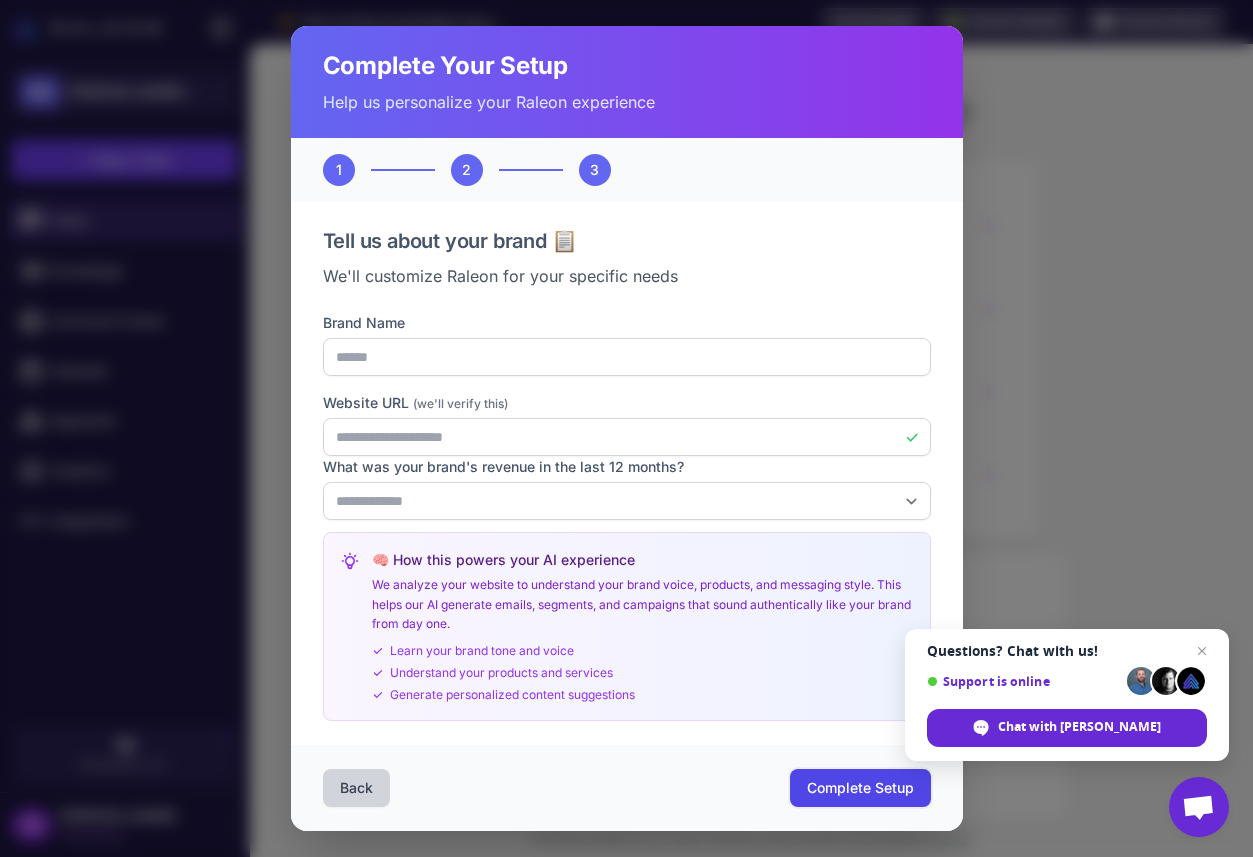 click on "Complete Setup" at bounding box center [860, 788] 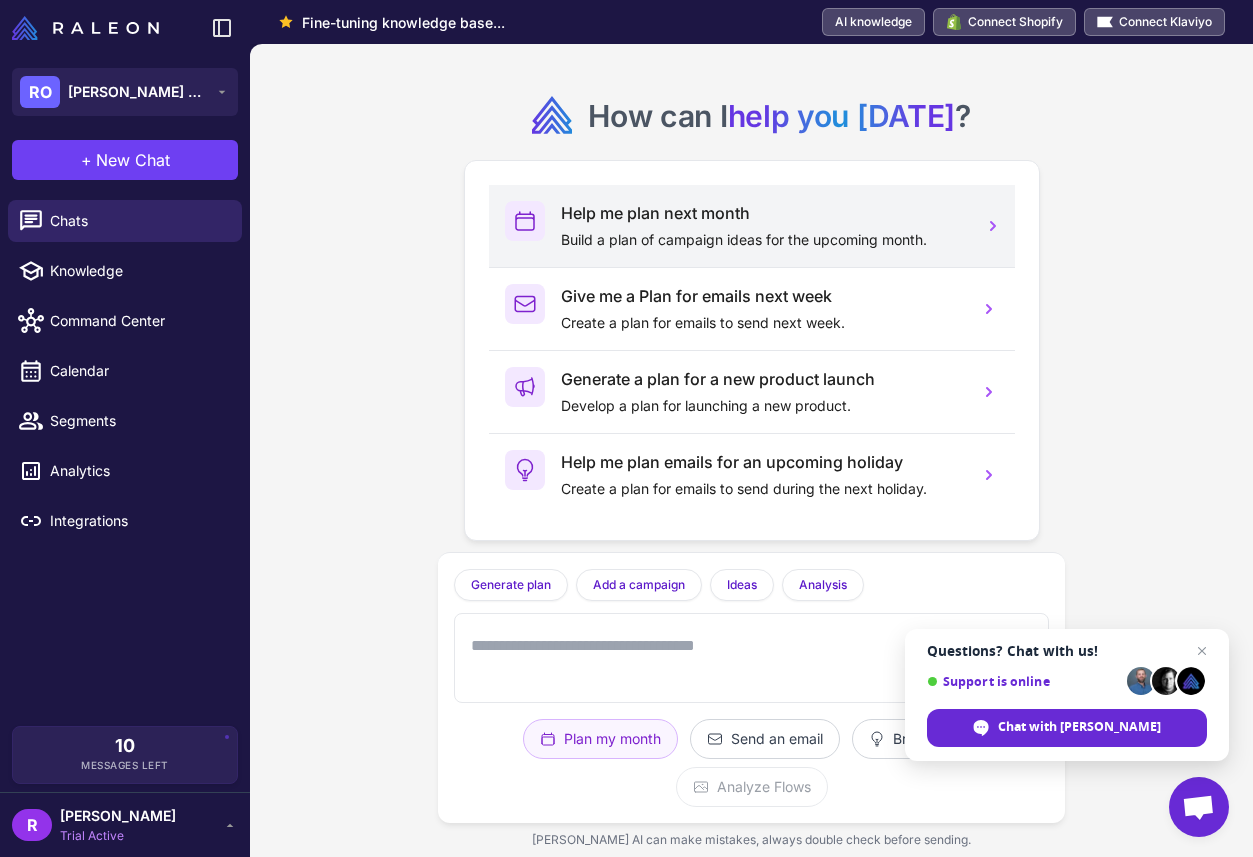 click on "Help me plan next month" at bounding box center [762, 213] 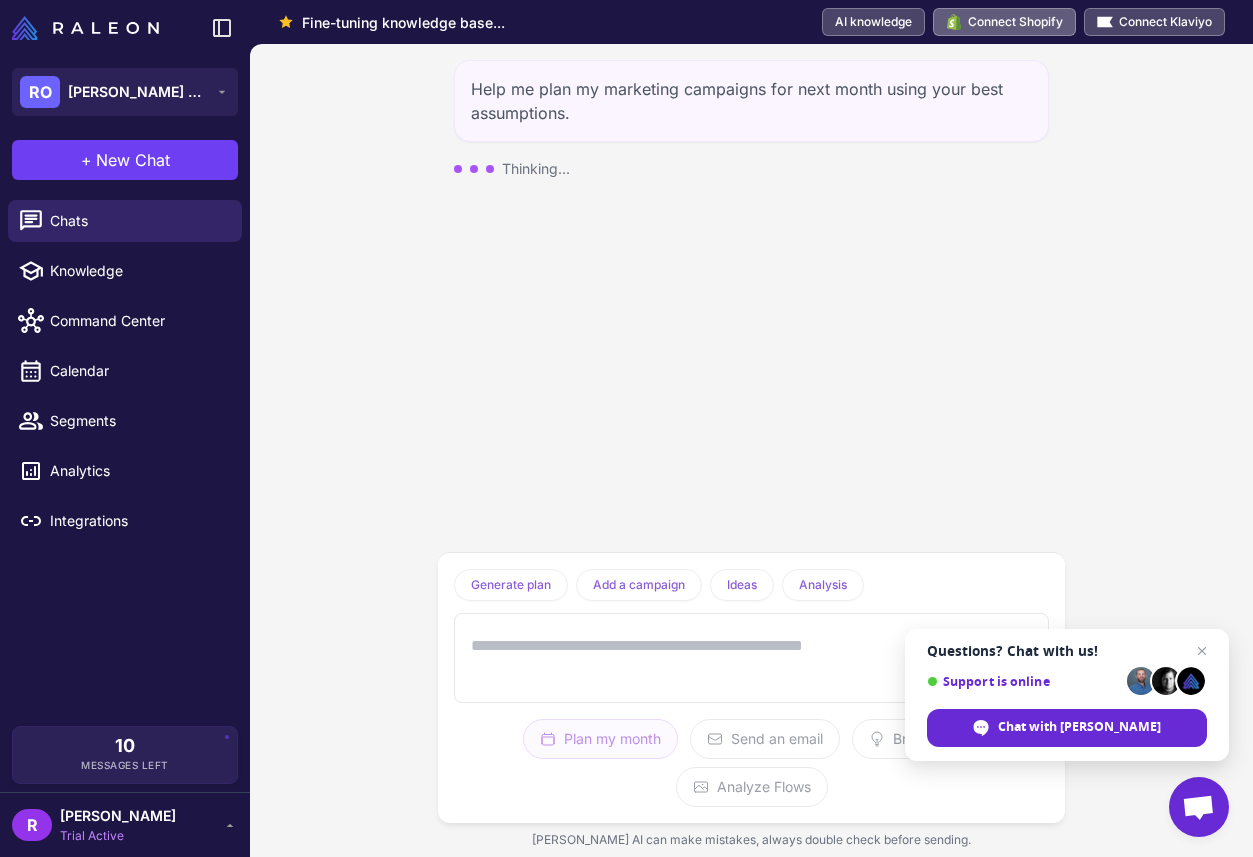 click on "Connect Shopify" at bounding box center (1004, 22) 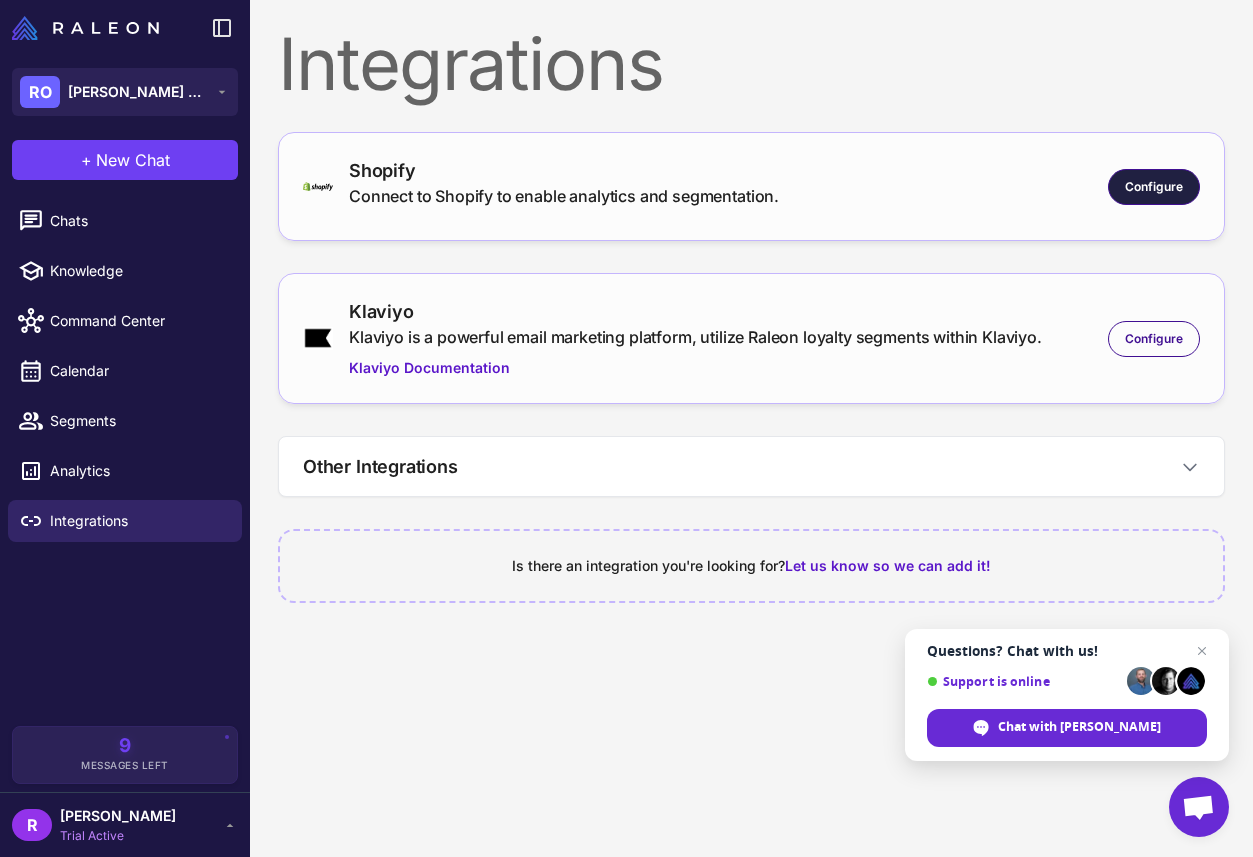 click on "Configure" at bounding box center [1154, 187] 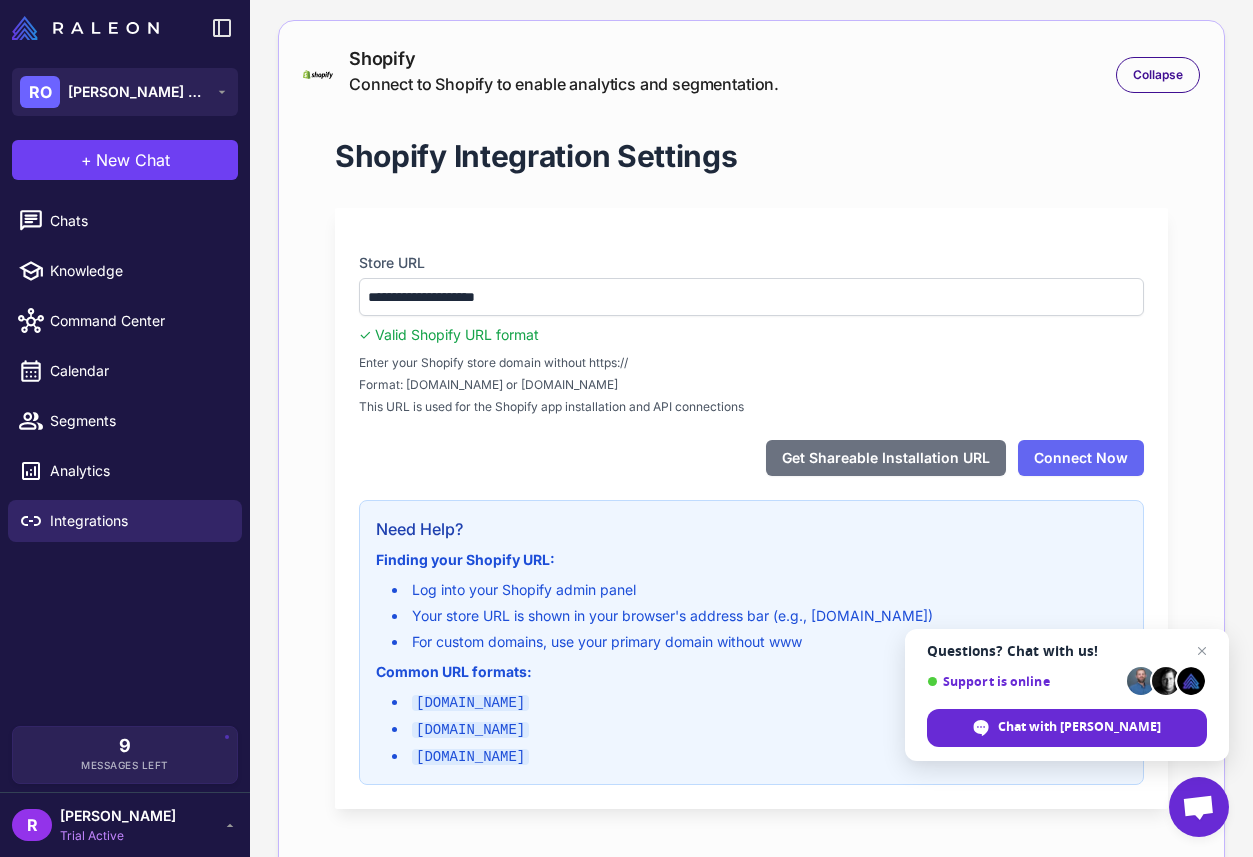 scroll, scrollTop: 117, scrollLeft: 0, axis: vertical 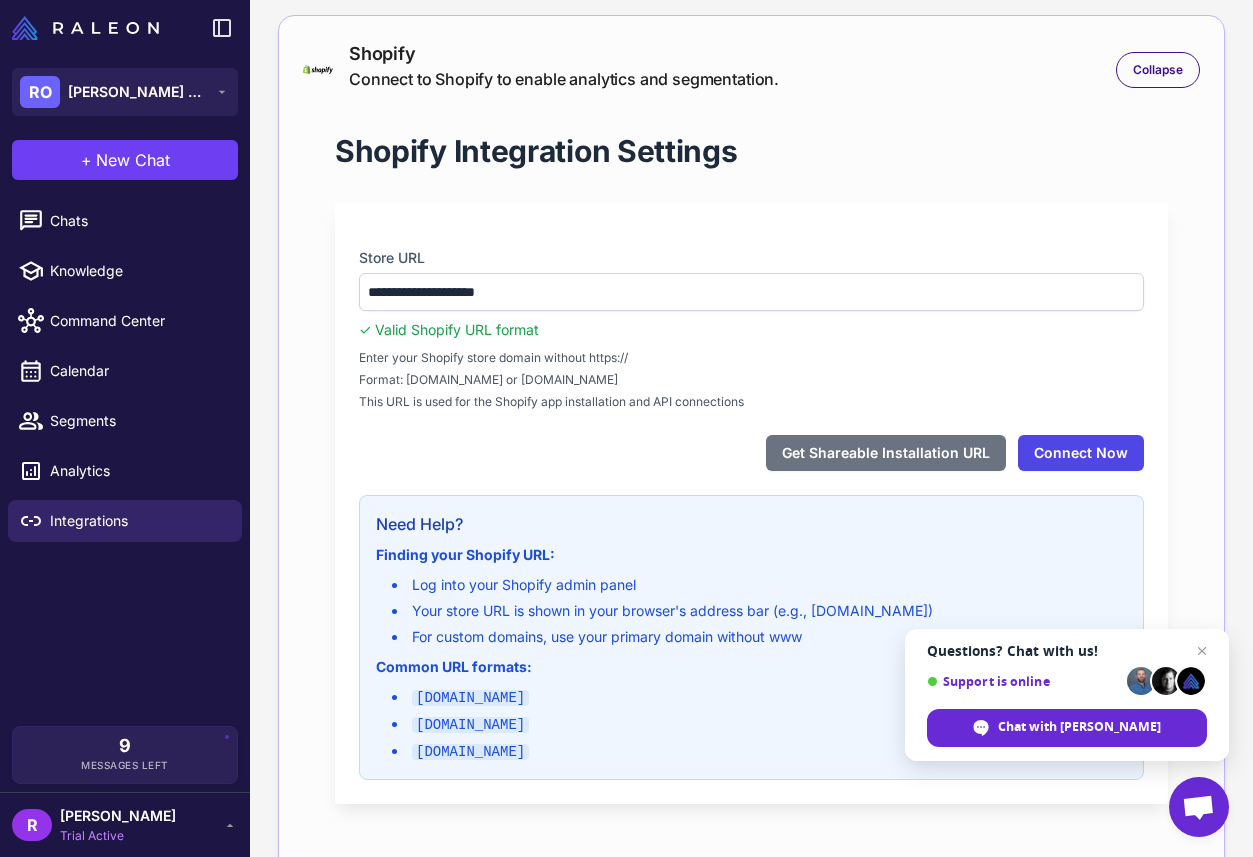 click on "Connect Now" at bounding box center (1081, 453) 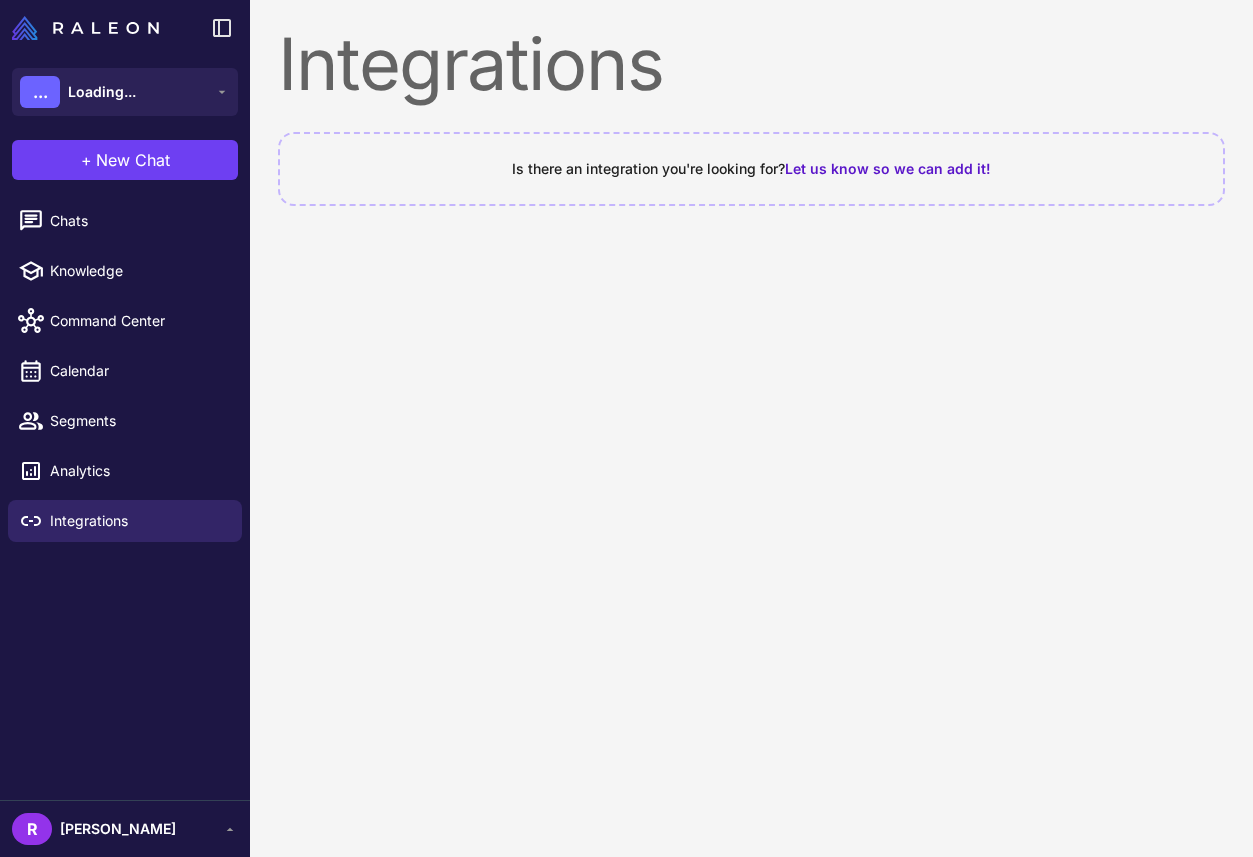 scroll, scrollTop: 0, scrollLeft: 0, axis: both 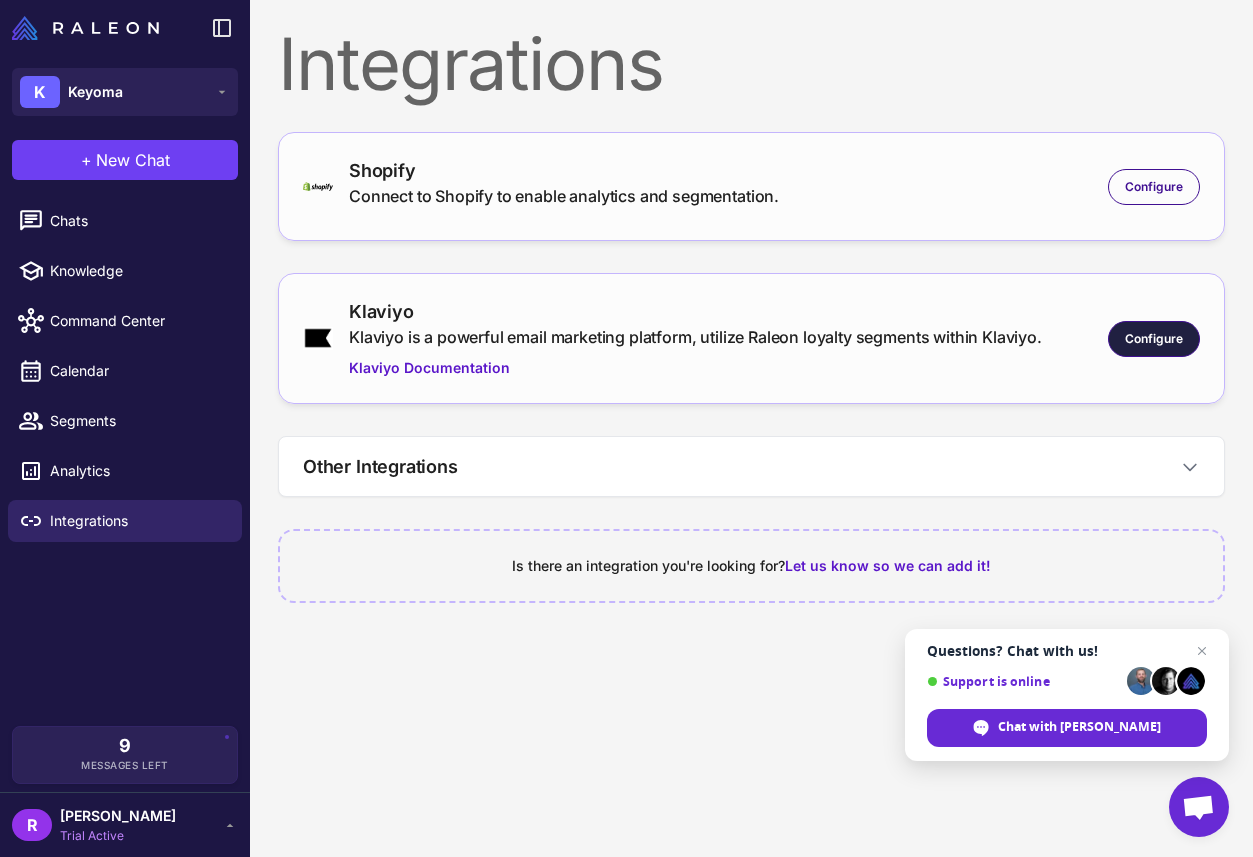 click on "Configure" at bounding box center [1154, 339] 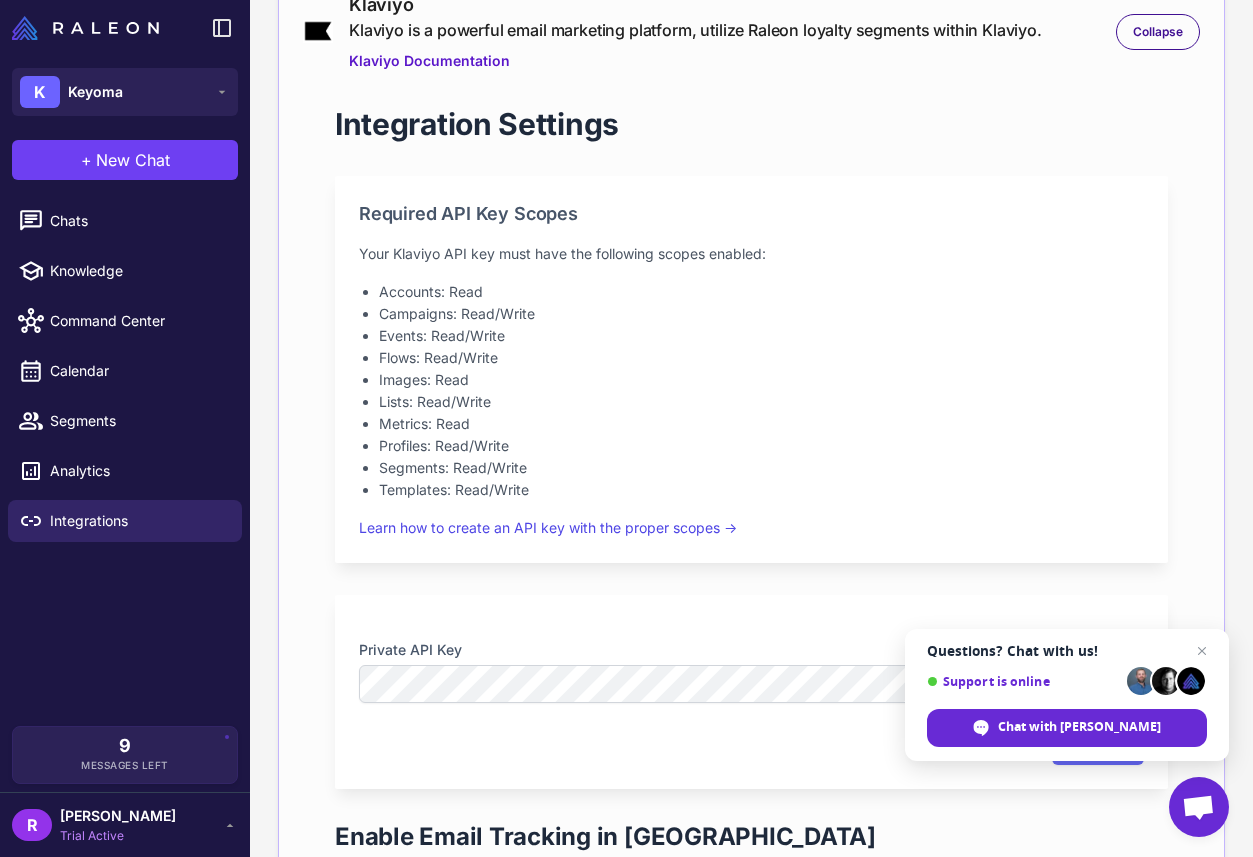 scroll, scrollTop: 310, scrollLeft: 0, axis: vertical 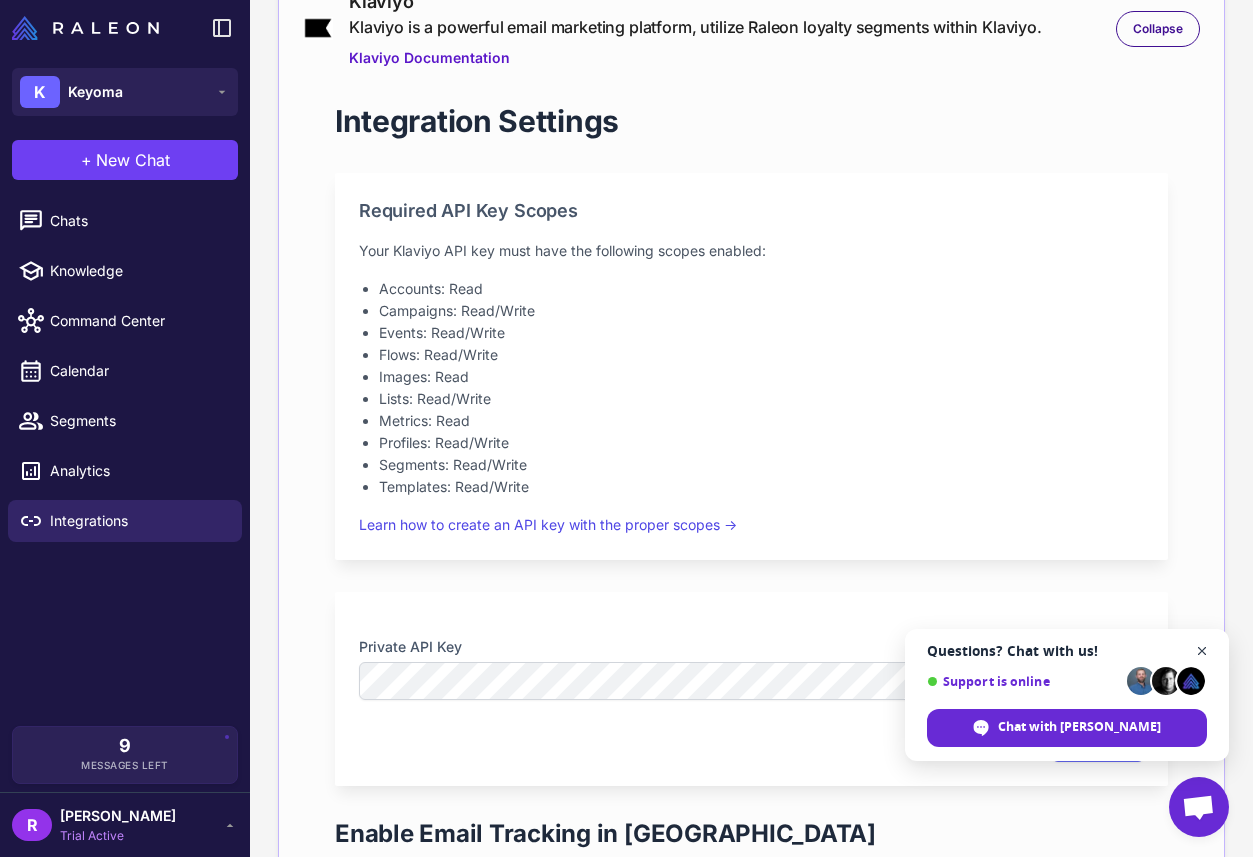 click at bounding box center (1202, 651) 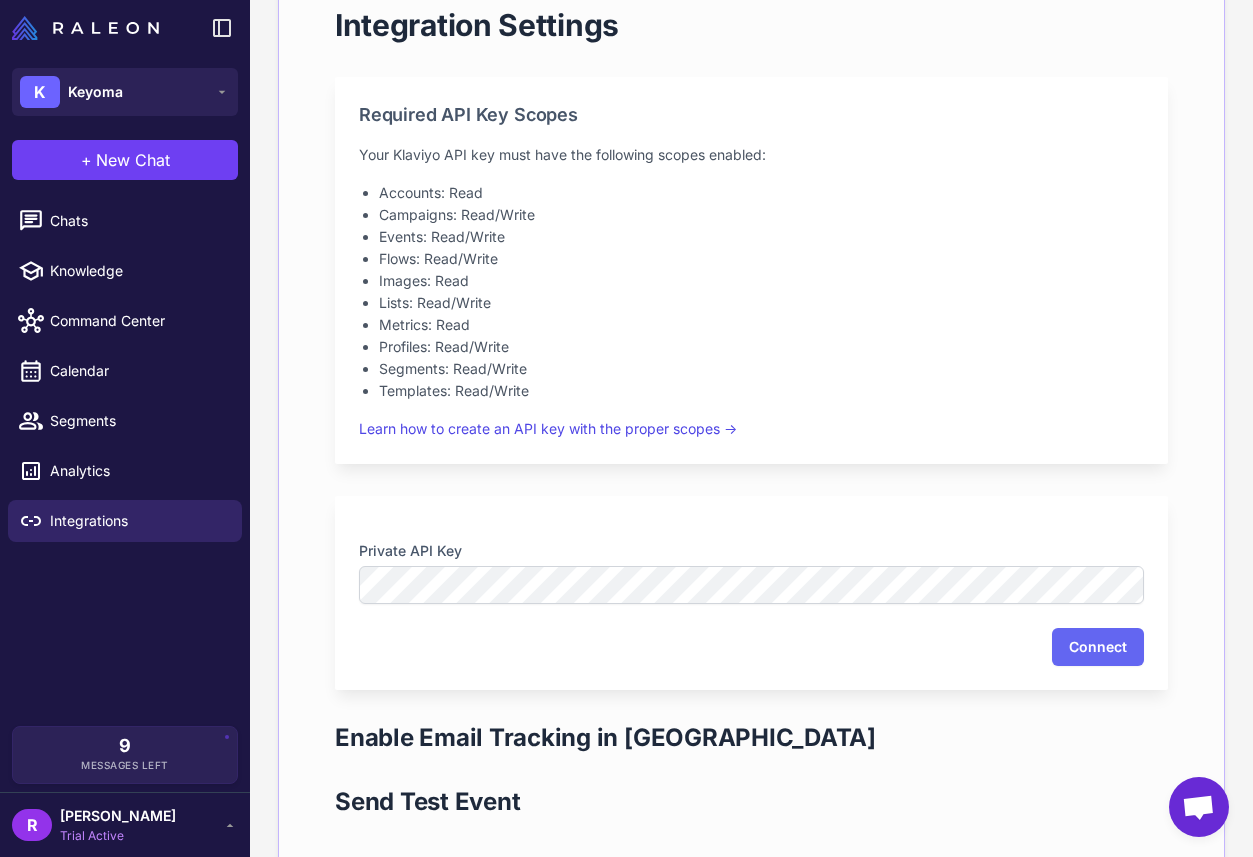 scroll, scrollTop: 414, scrollLeft: 0, axis: vertical 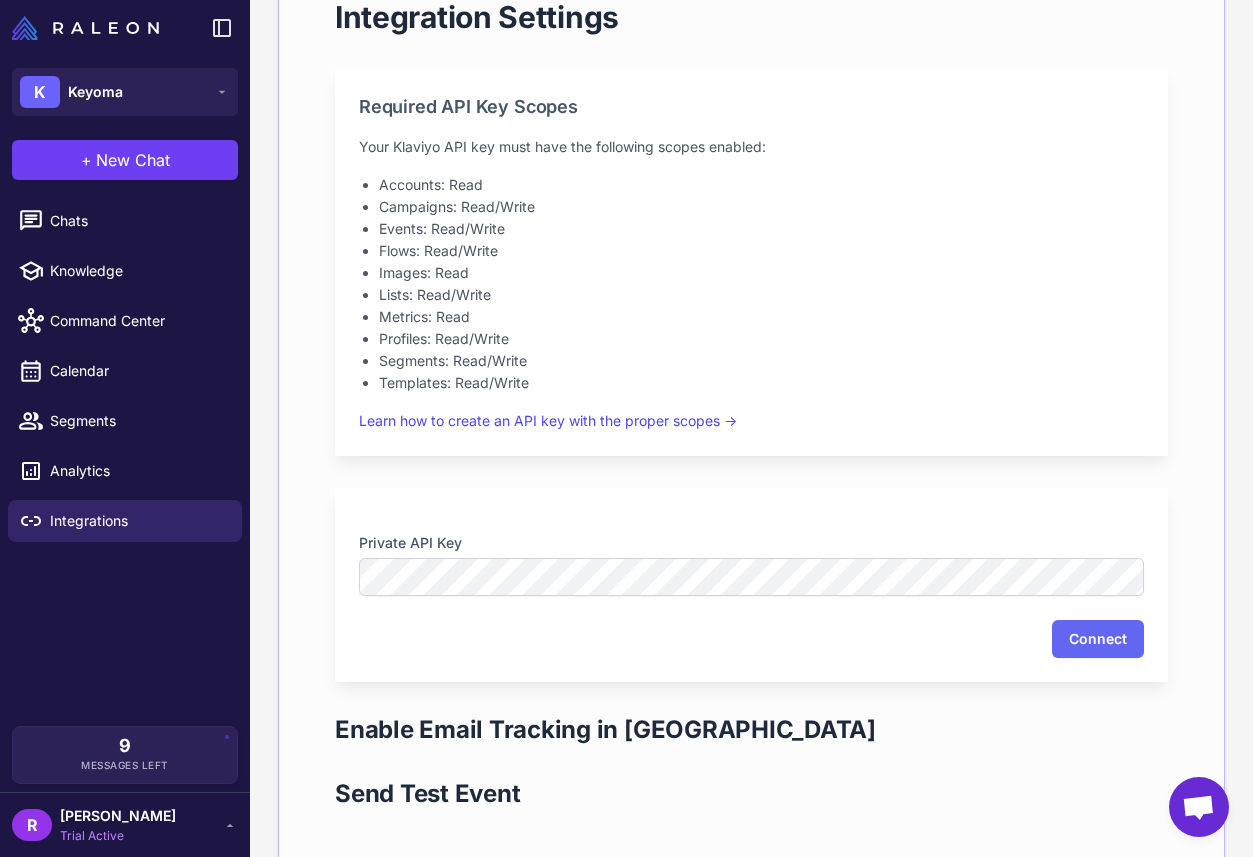 click on "Private API Key" at bounding box center [751, 564] 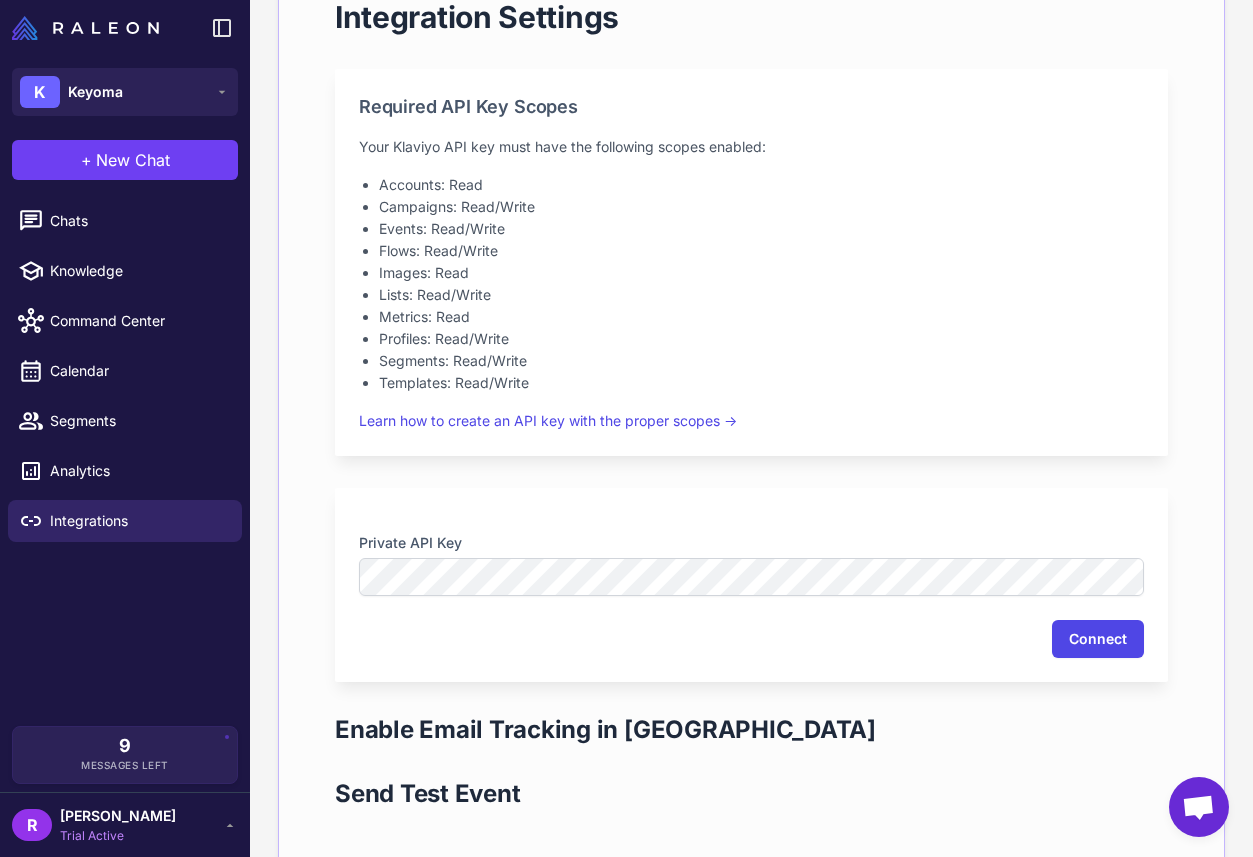 click on "Connect" at bounding box center (1098, 639) 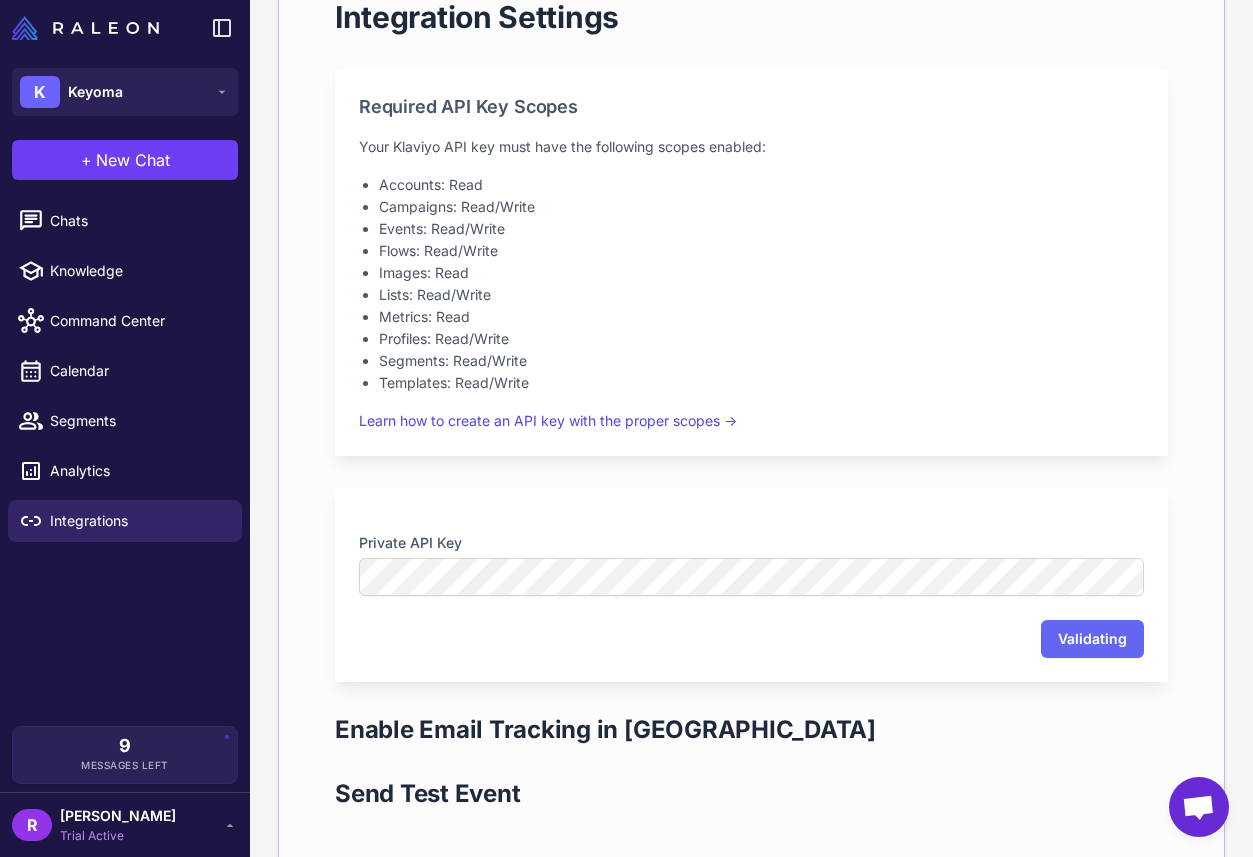 click on "Private API Key Validating" at bounding box center [751, 585] 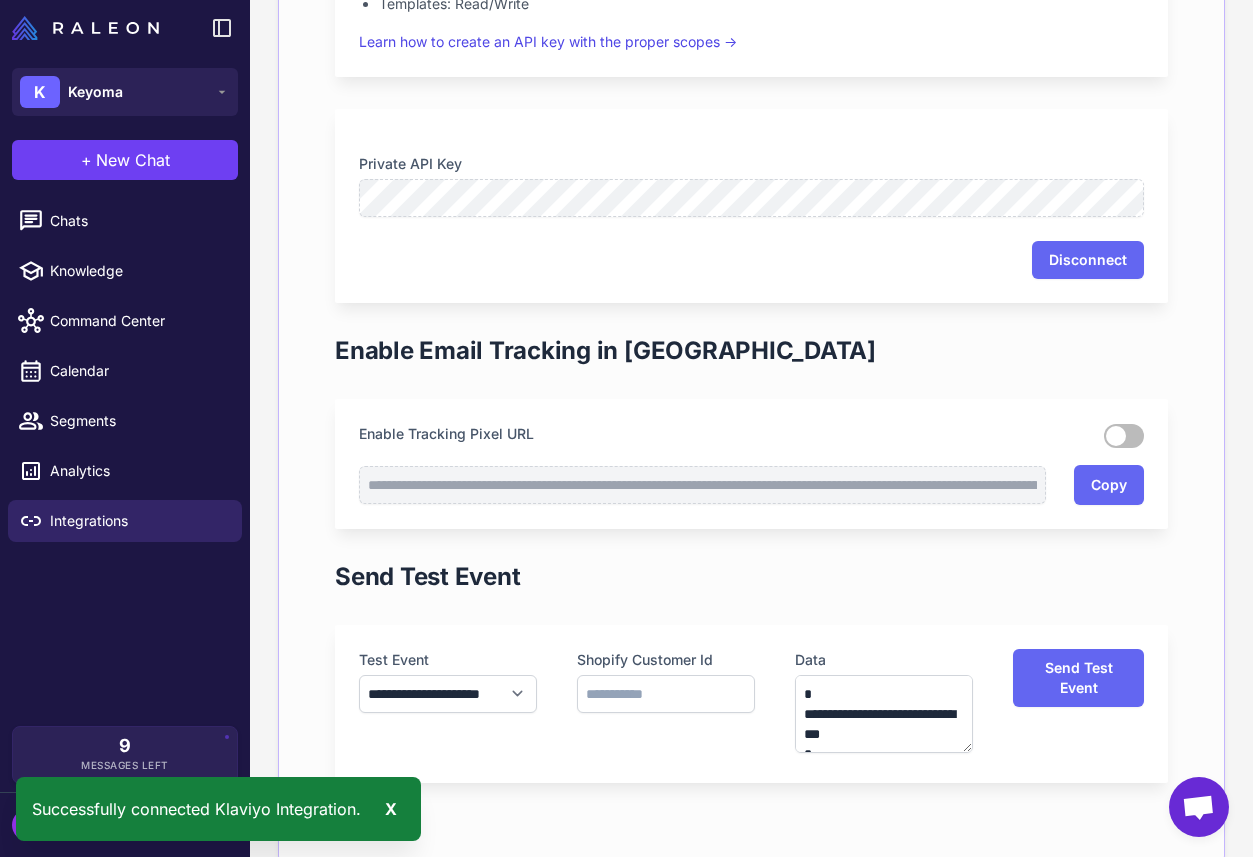 scroll, scrollTop: 797, scrollLeft: 0, axis: vertical 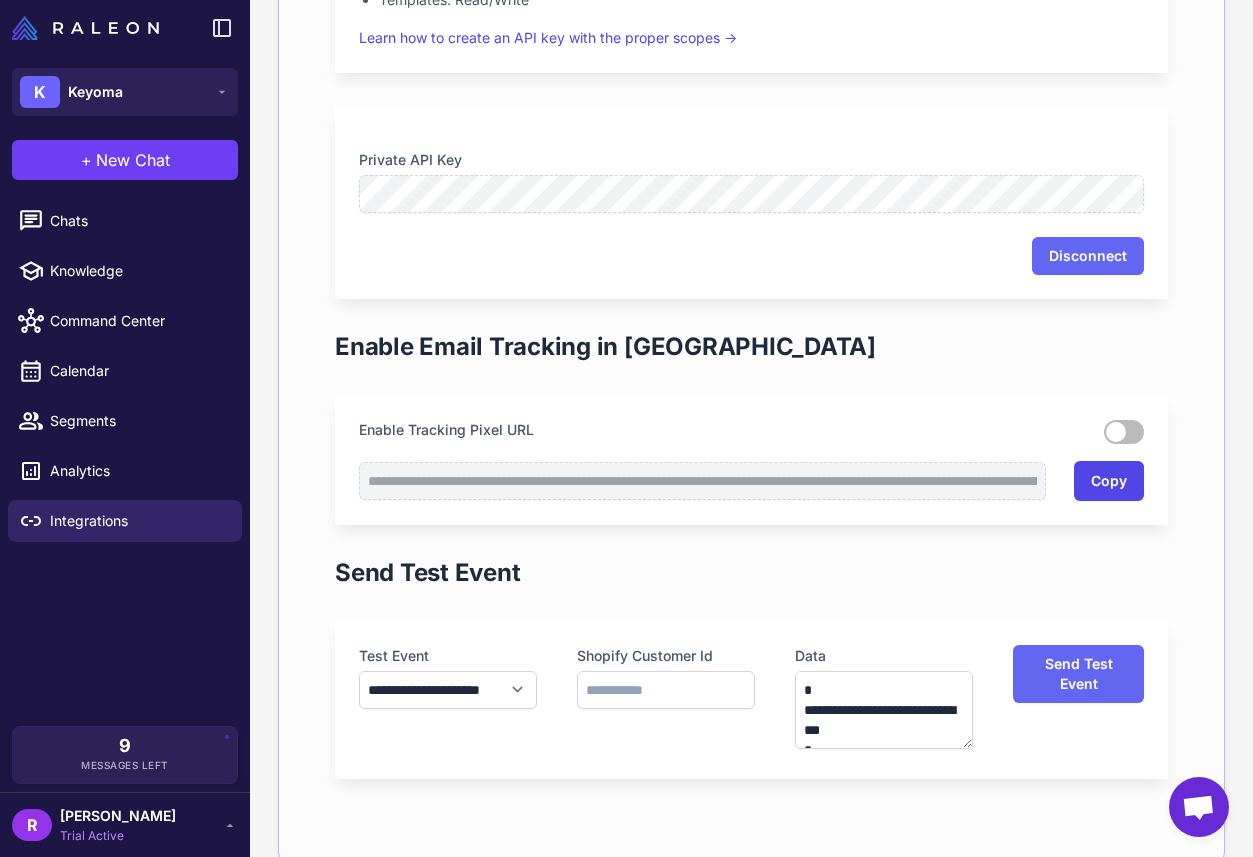 click on "Copy" at bounding box center [1109, 481] 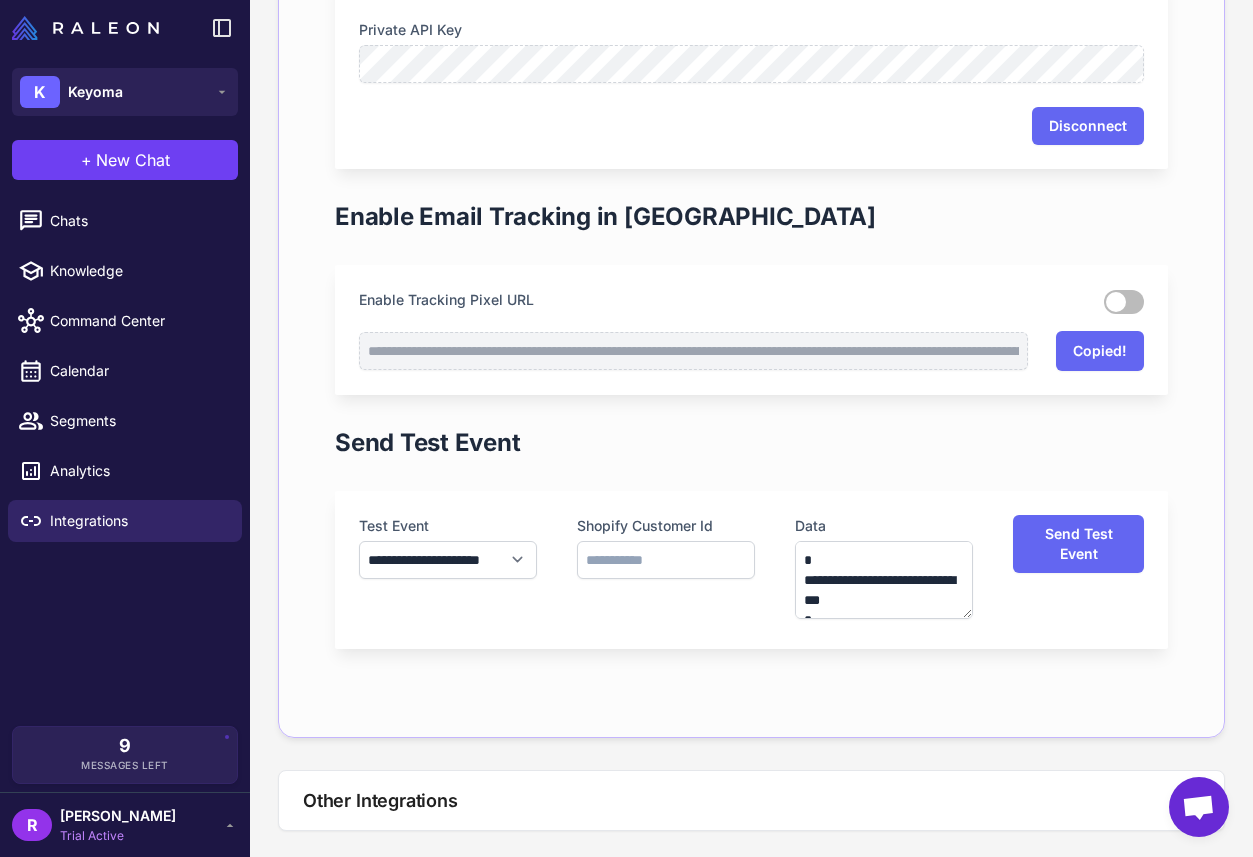 scroll, scrollTop: 932, scrollLeft: 0, axis: vertical 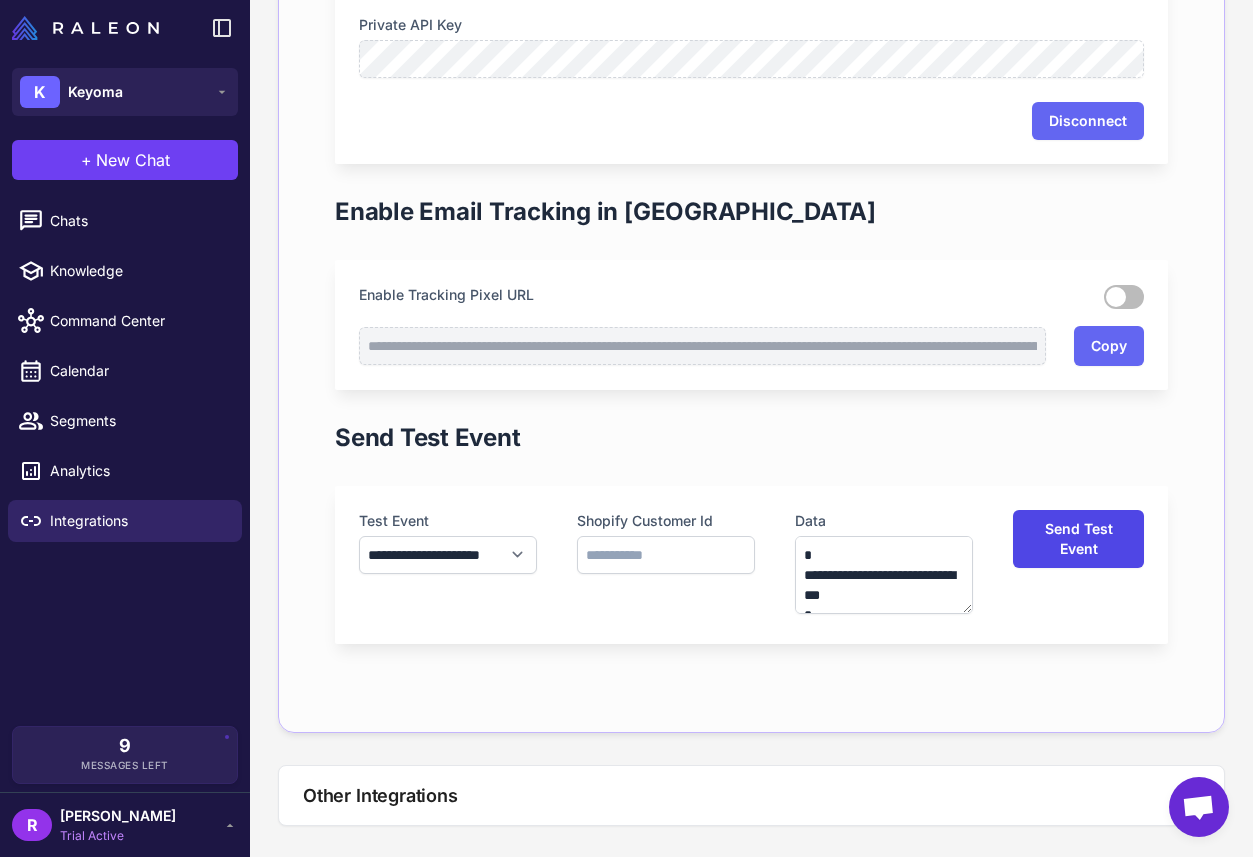click on "Send Test Event" at bounding box center (1078, 539) 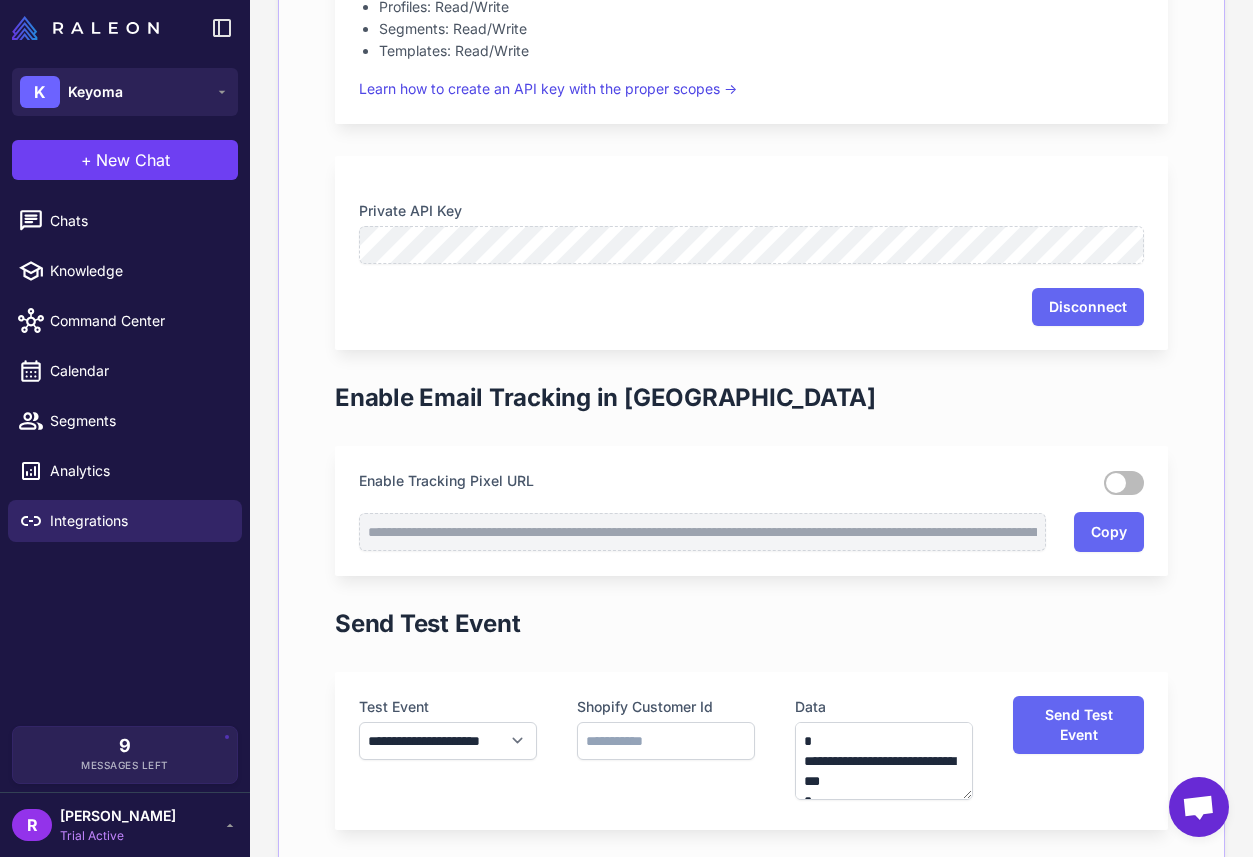 scroll, scrollTop: 787, scrollLeft: 0, axis: vertical 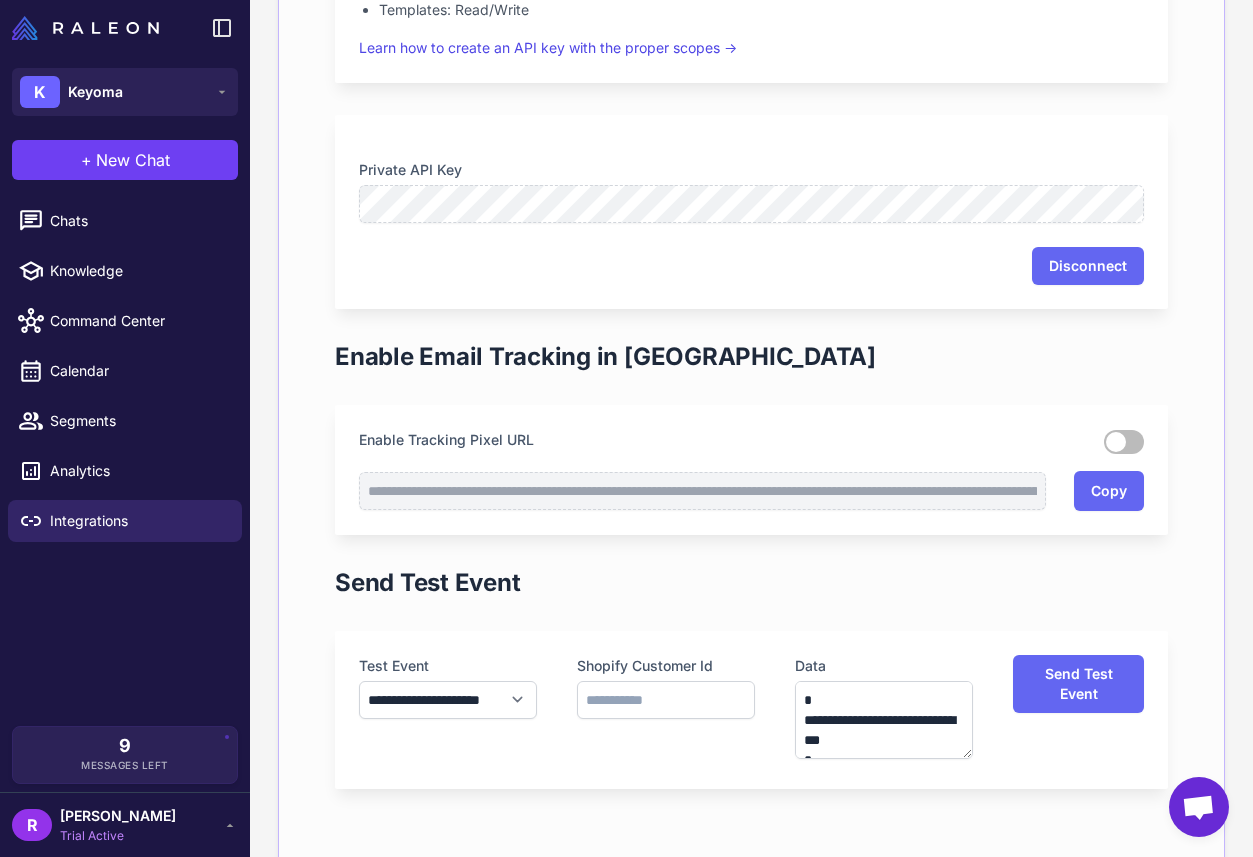 click at bounding box center [1124, 442] 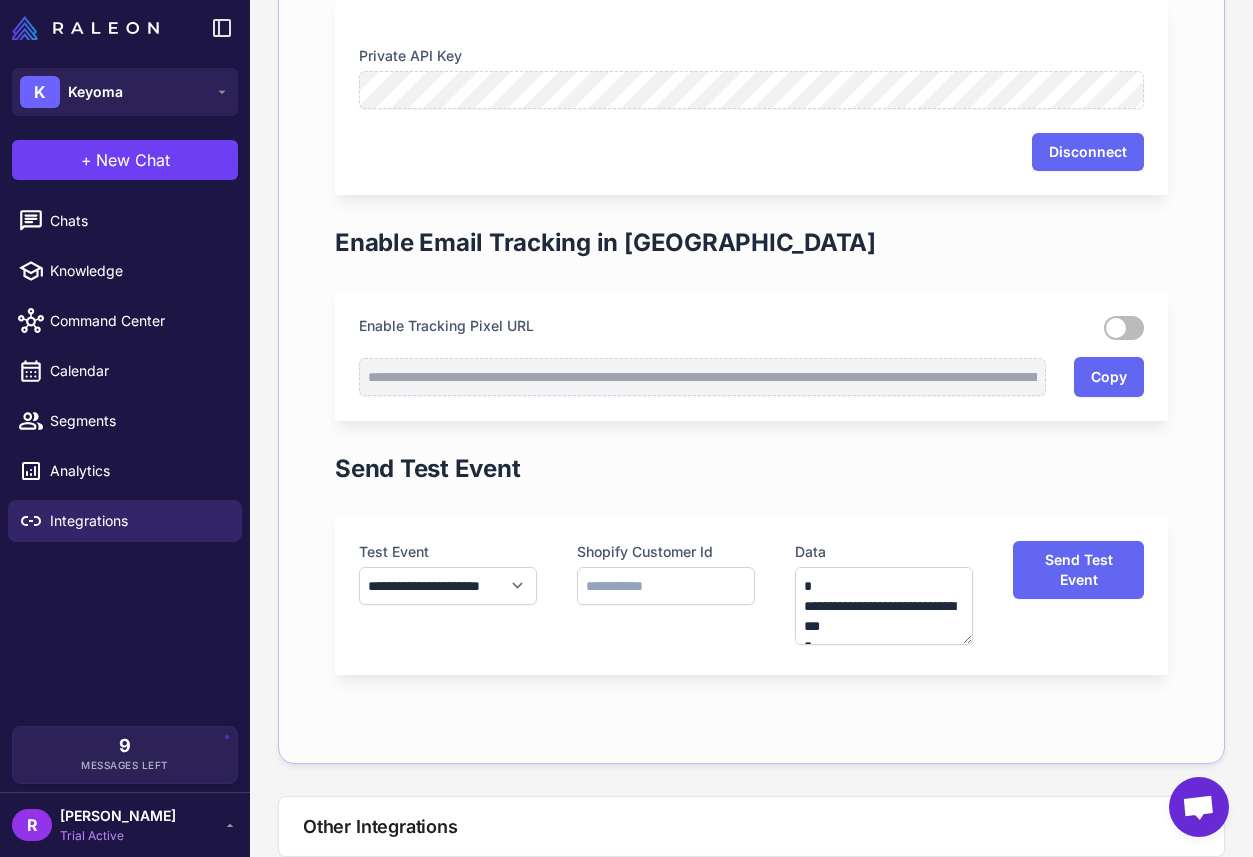 scroll, scrollTop: 903, scrollLeft: 0, axis: vertical 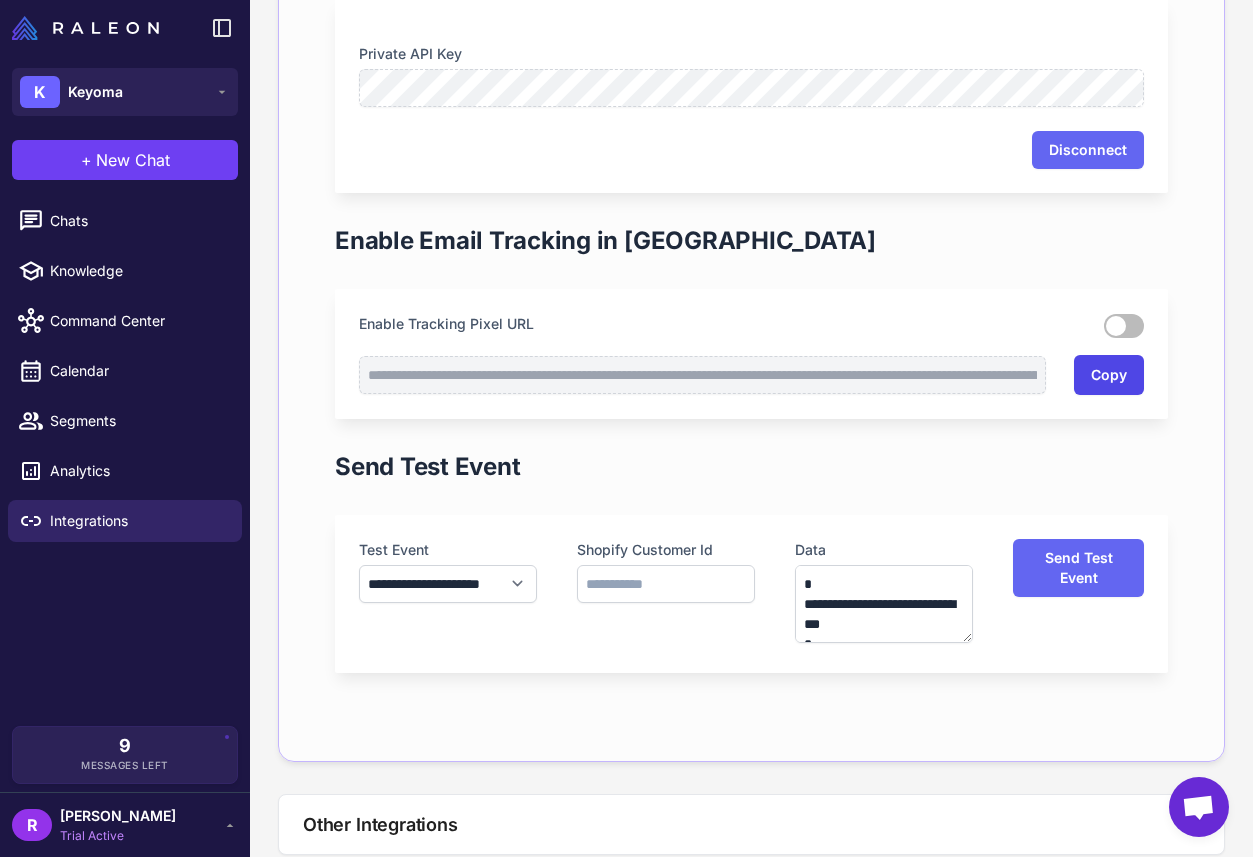 click on "Copy" at bounding box center [1109, 375] 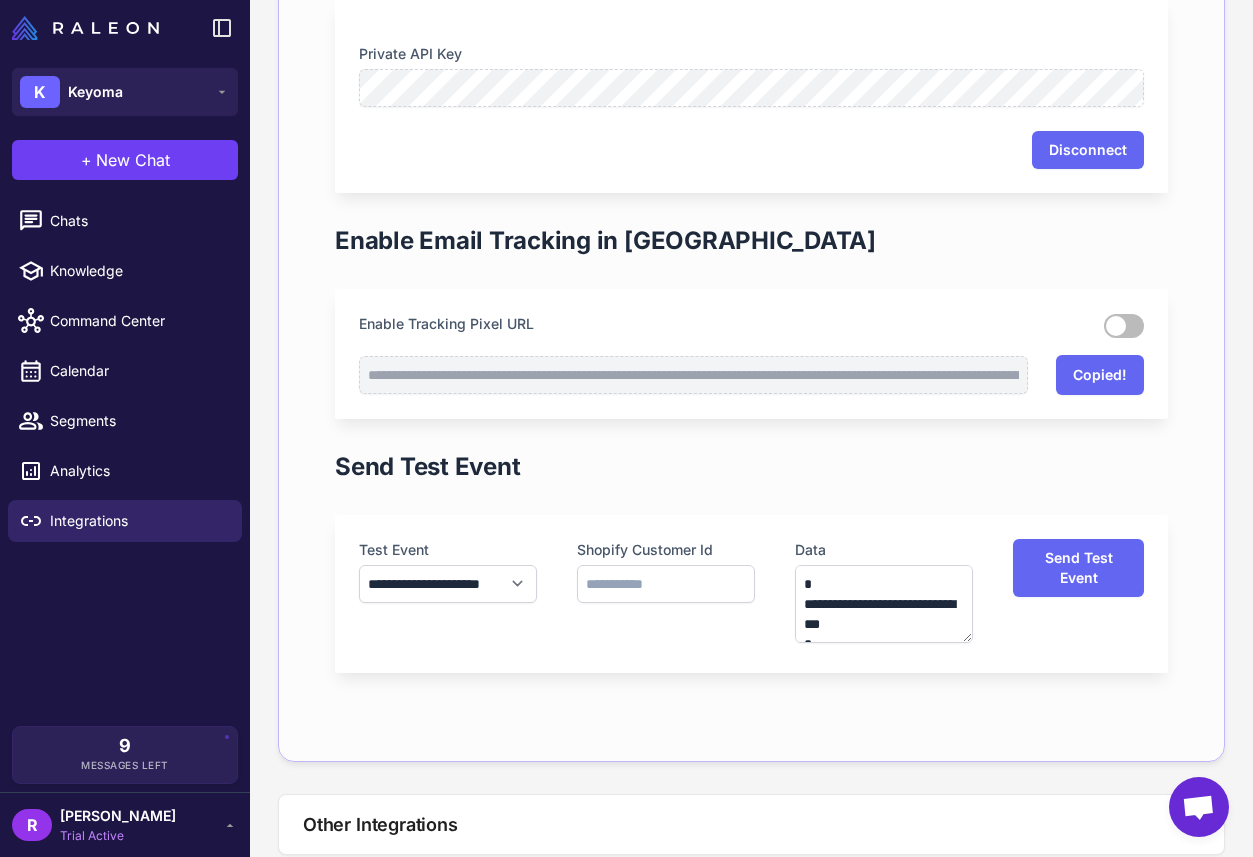 click on "**********" 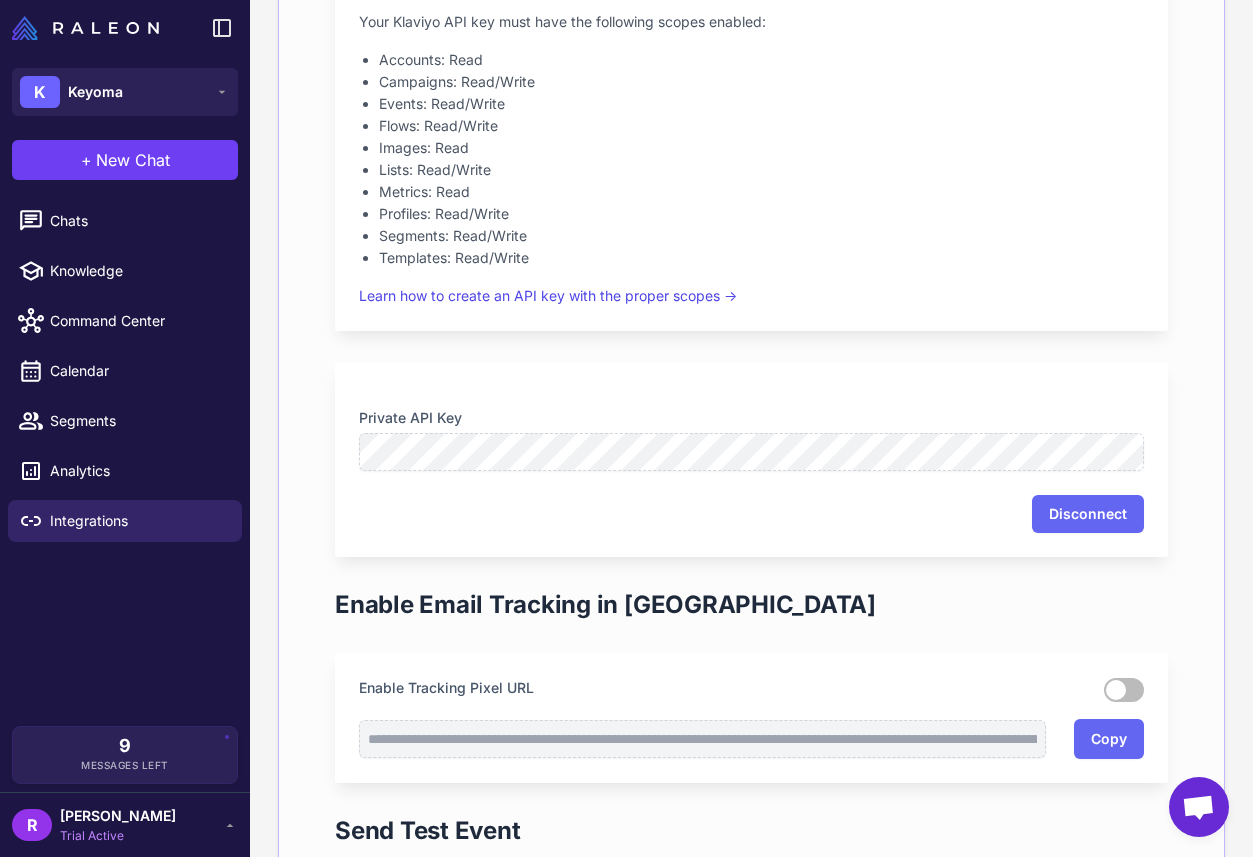 scroll, scrollTop: 0, scrollLeft: 0, axis: both 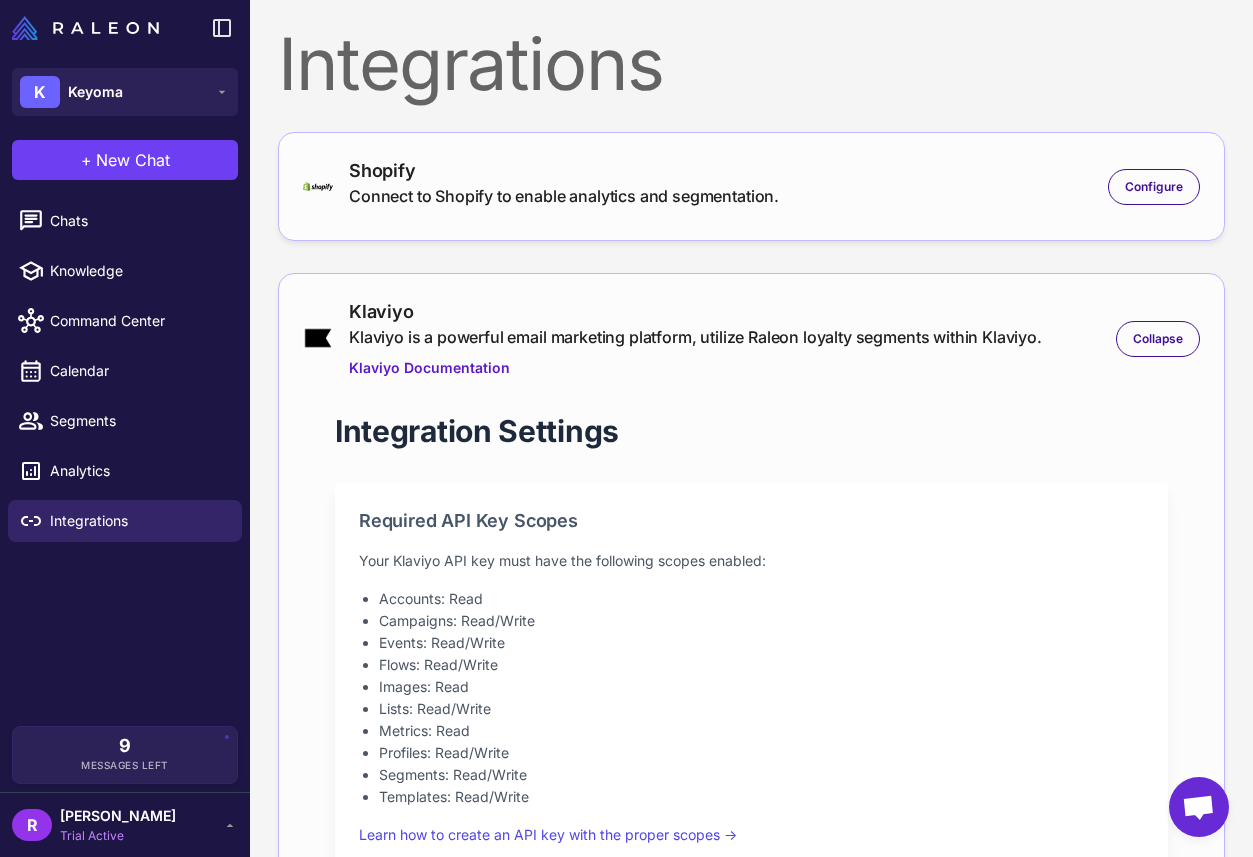 click on "Connect to Shopify to enable analytics and segmentation." at bounding box center (564, 196) 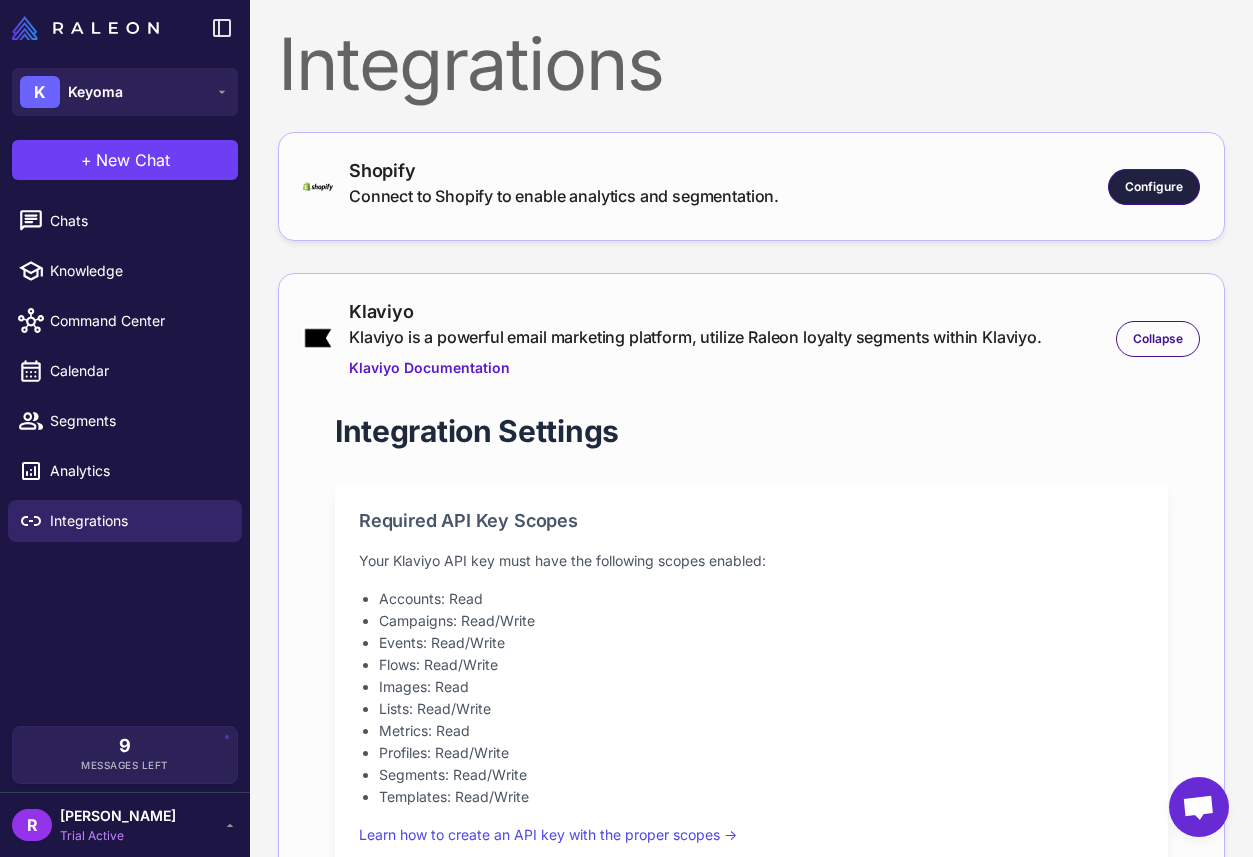 click on "Configure" at bounding box center (1154, 187) 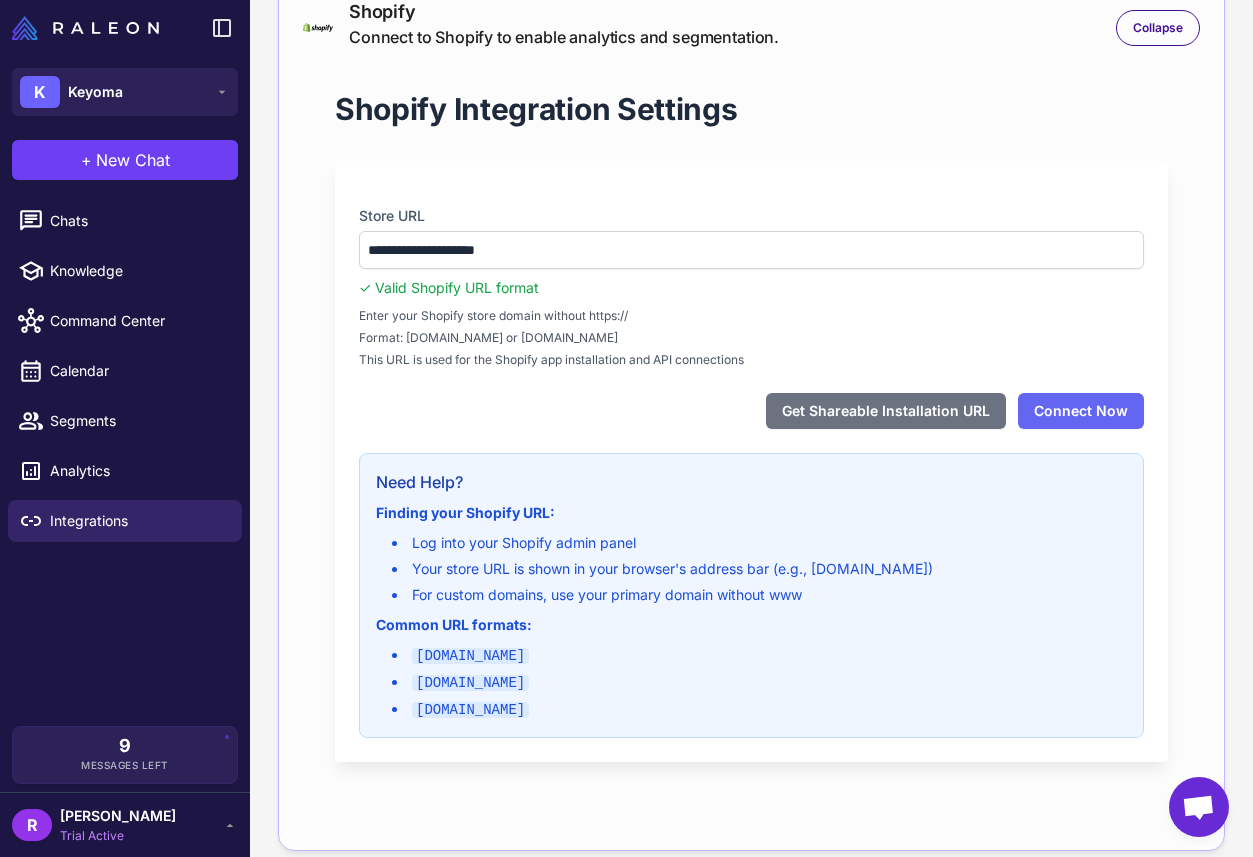 scroll, scrollTop: 168, scrollLeft: 0, axis: vertical 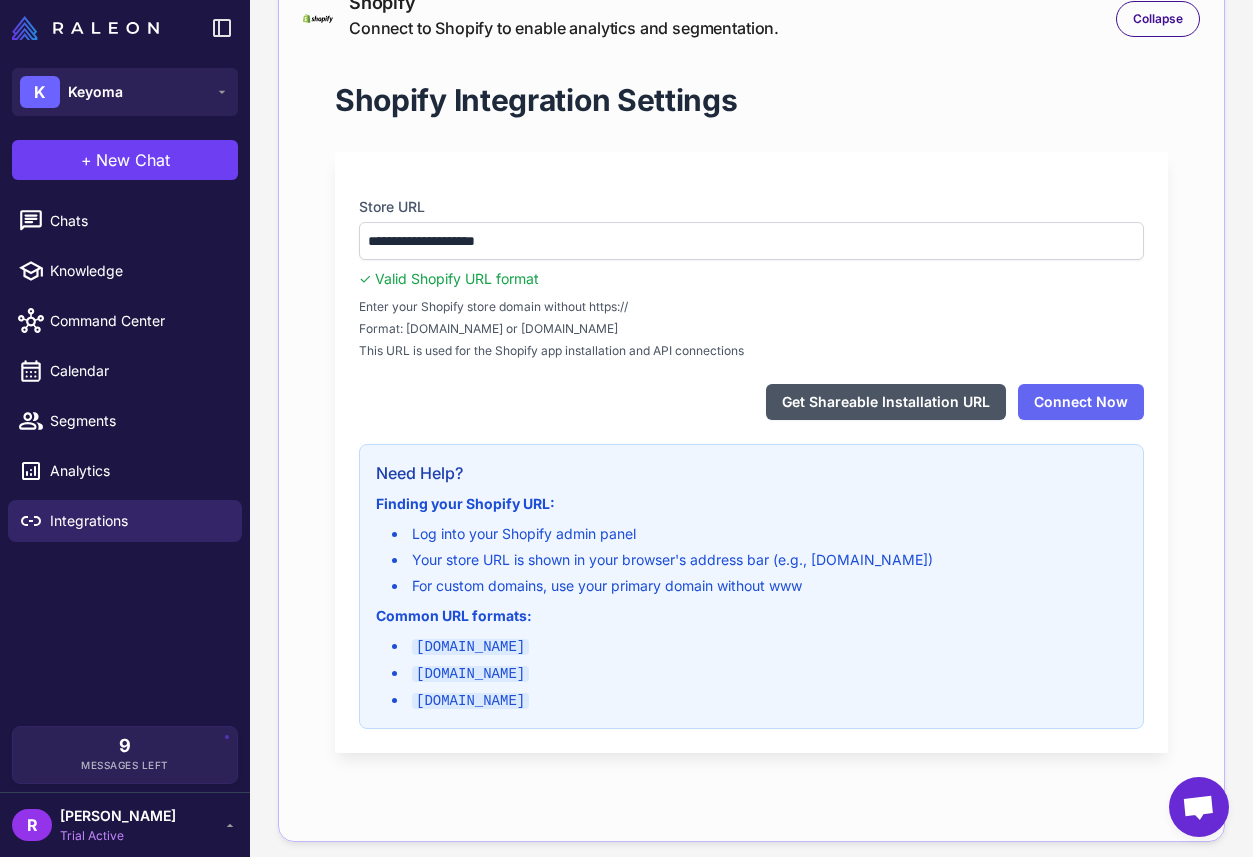 click on "Get Shareable Installation URL" at bounding box center (886, 402) 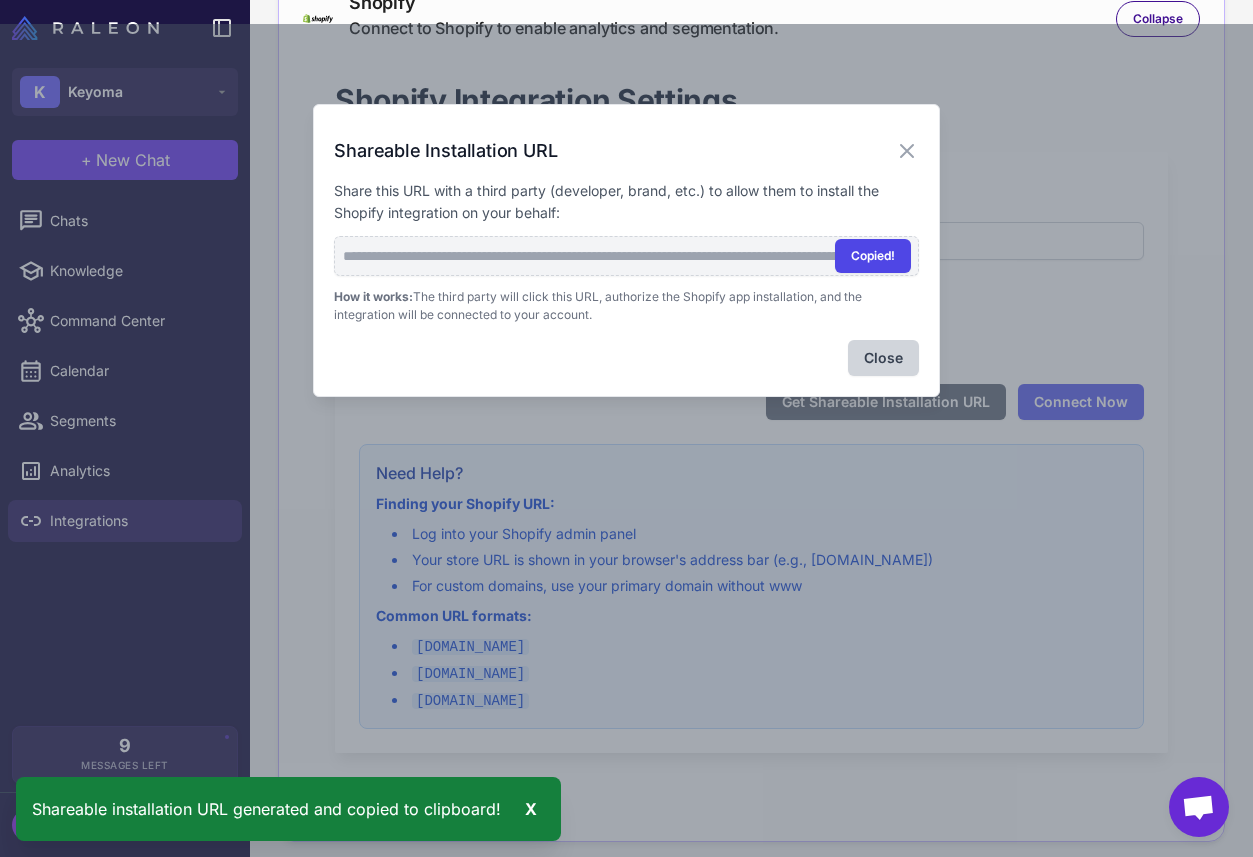 click on "Copied!" at bounding box center [873, 256] 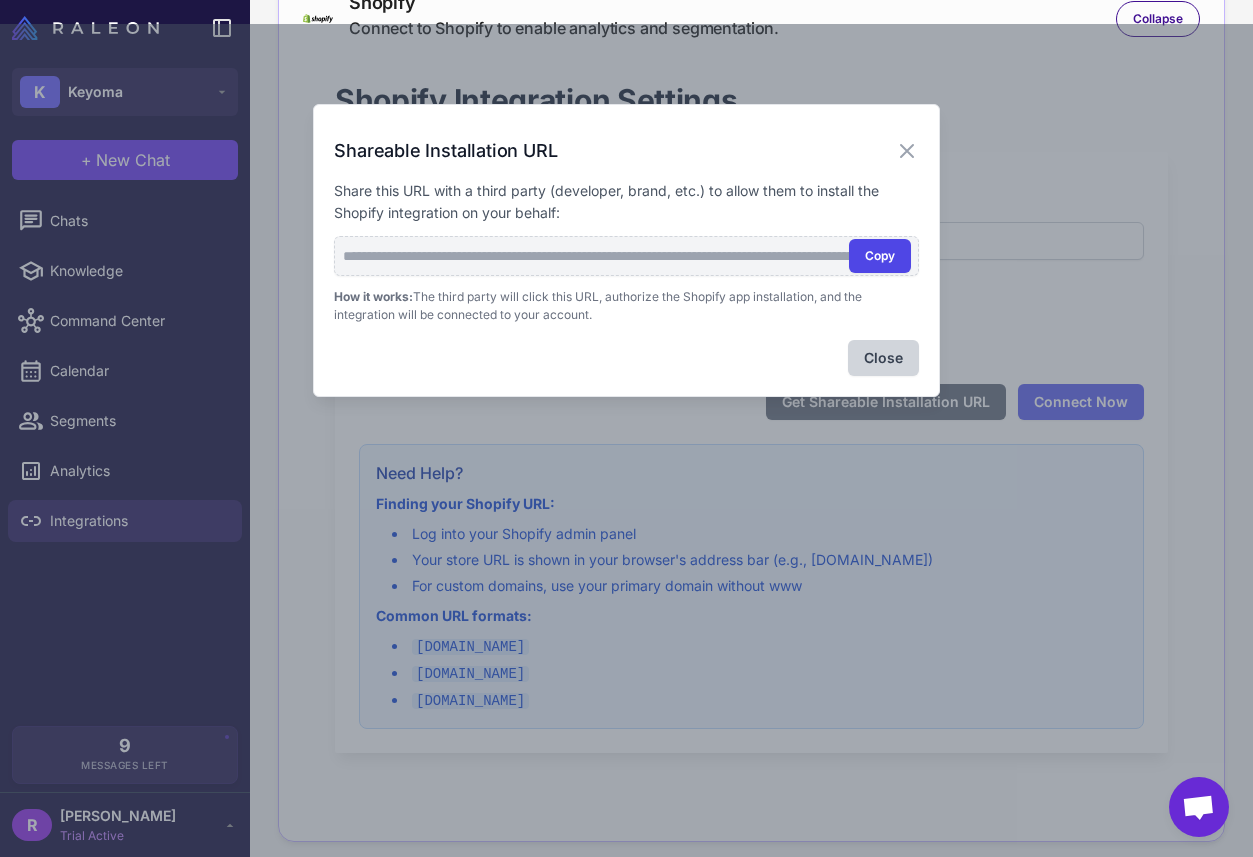 click on "Copy" at bounding box center [880, 256] 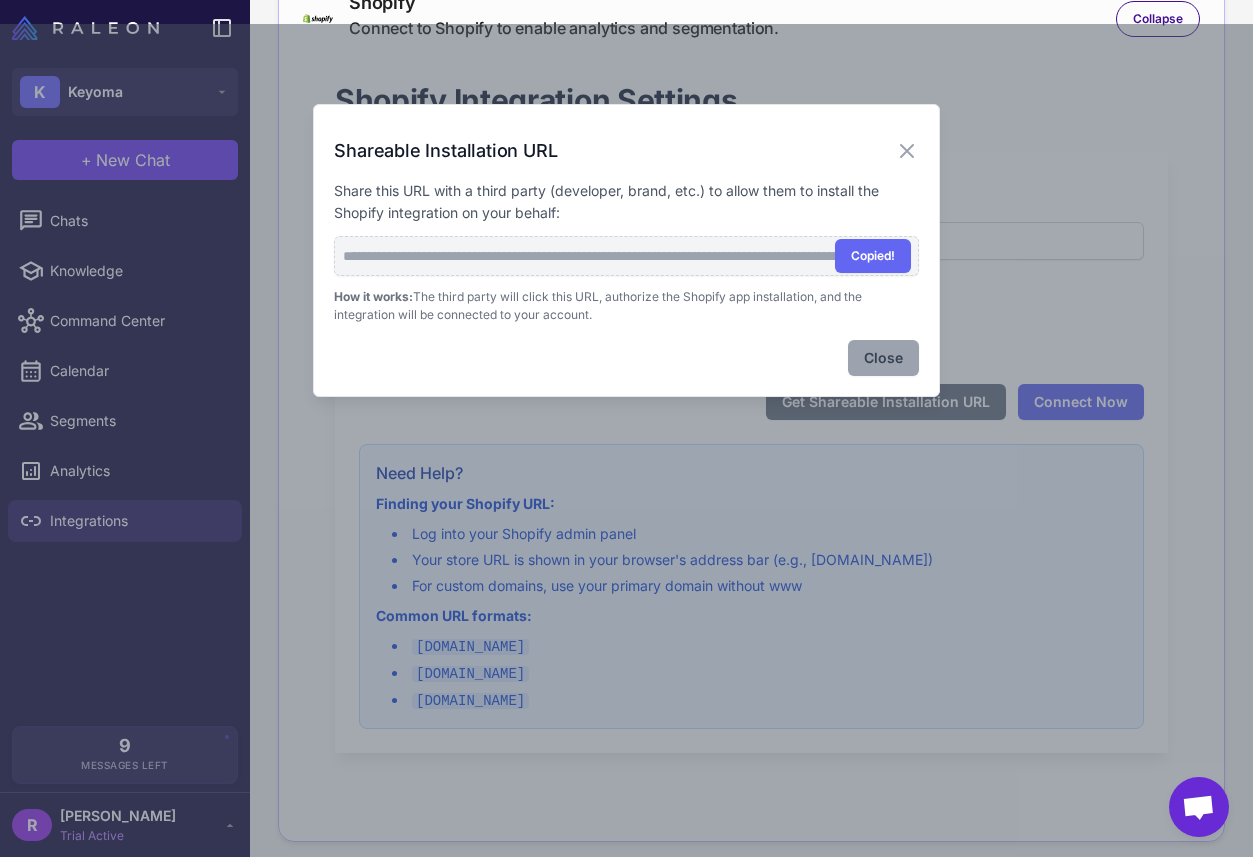 click on "Close" at bounding box center (883, 358) 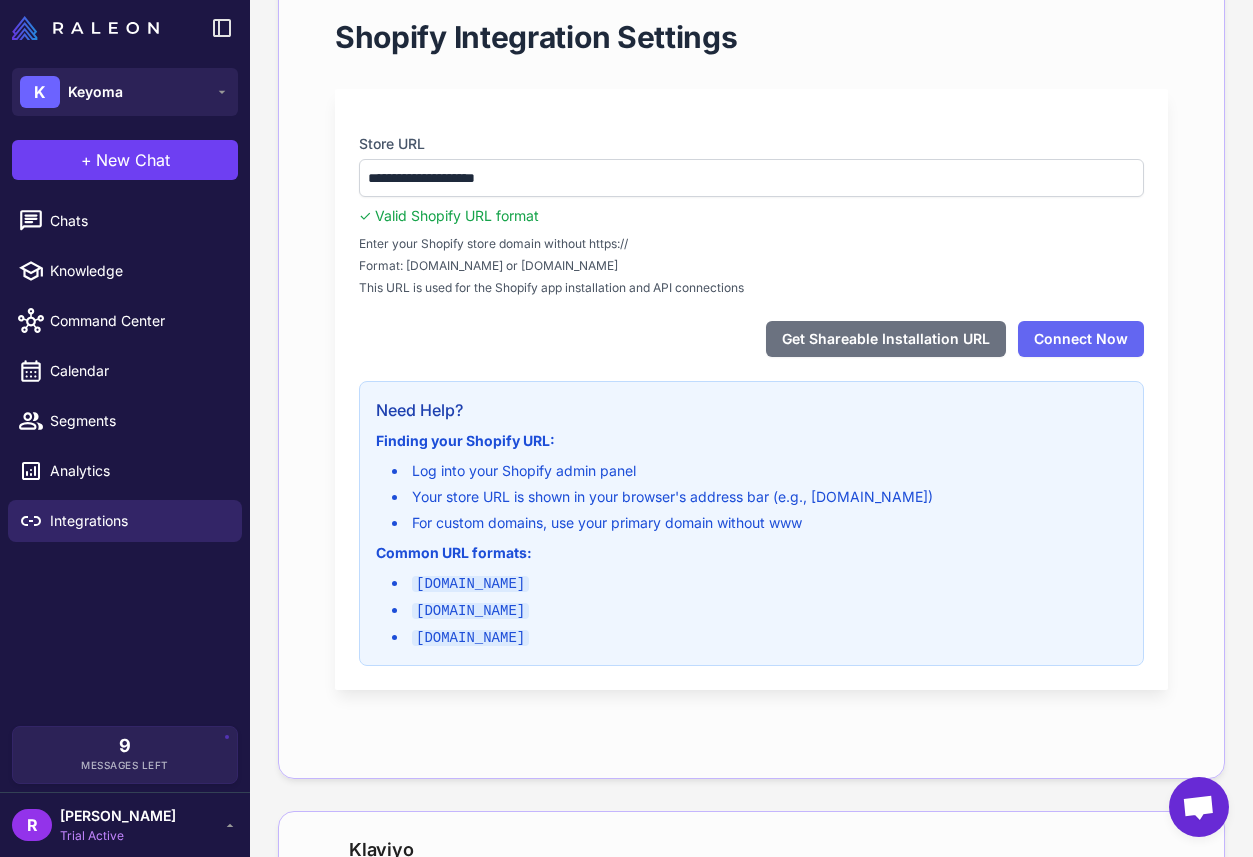 scroll, scrollTop: 236, scrollLeft: 0, axis: vertical 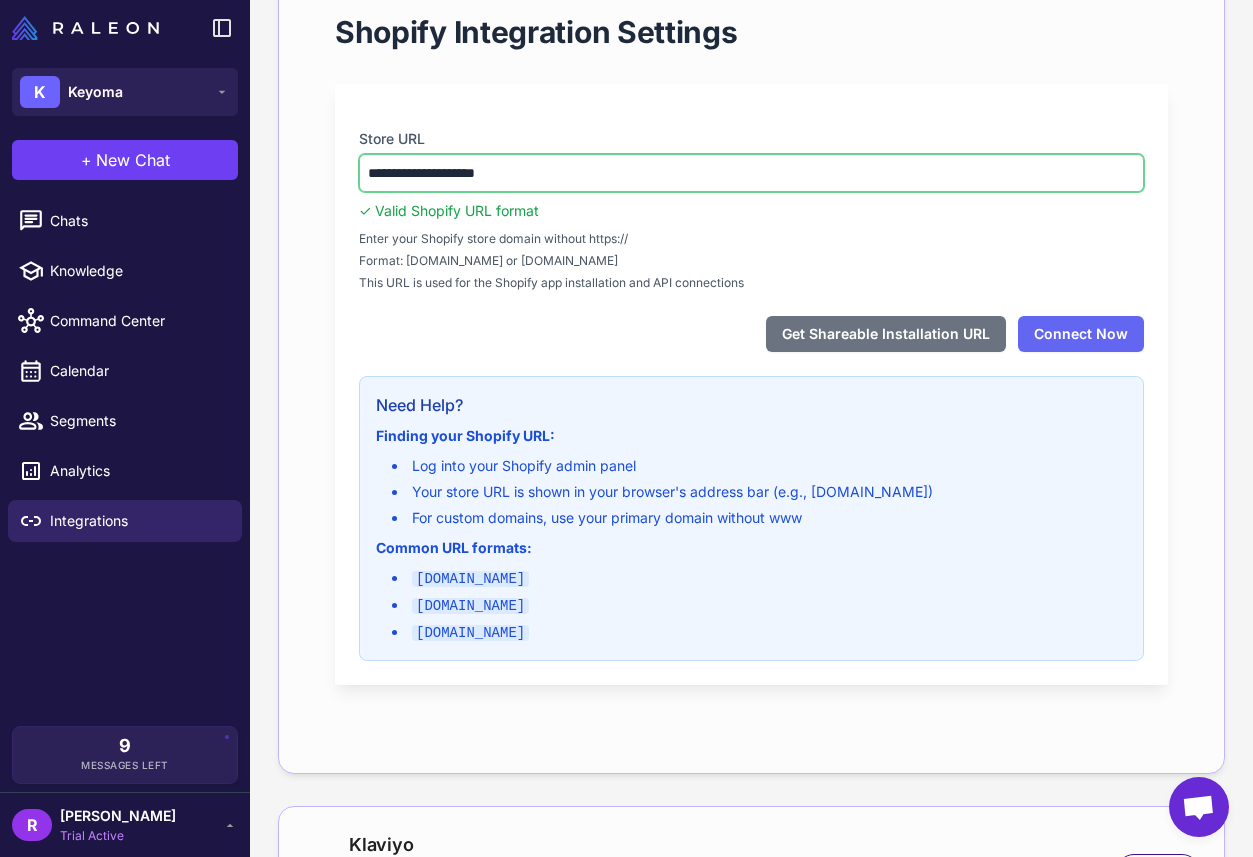 click on "**********" at bounding box center (751, 173) 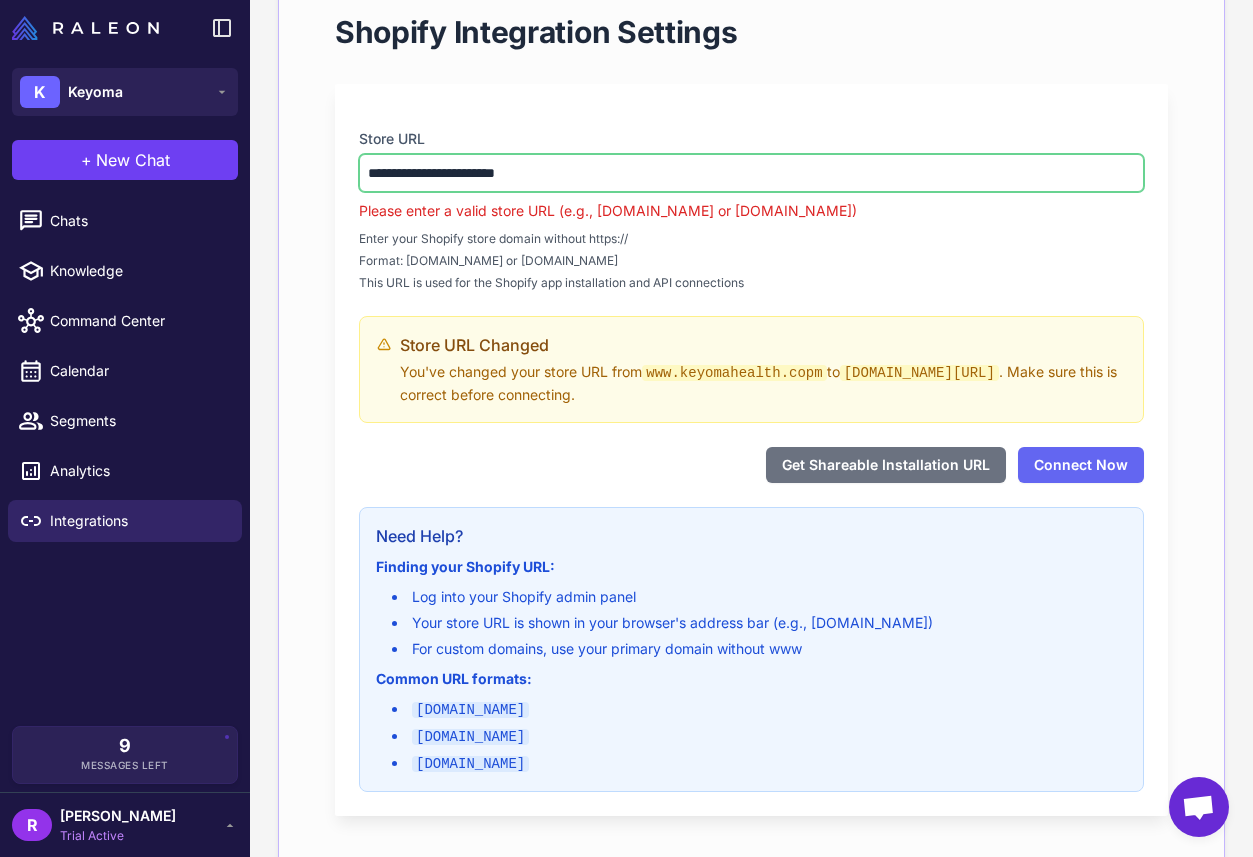 click on "**********" at bounding box center (751, 173) 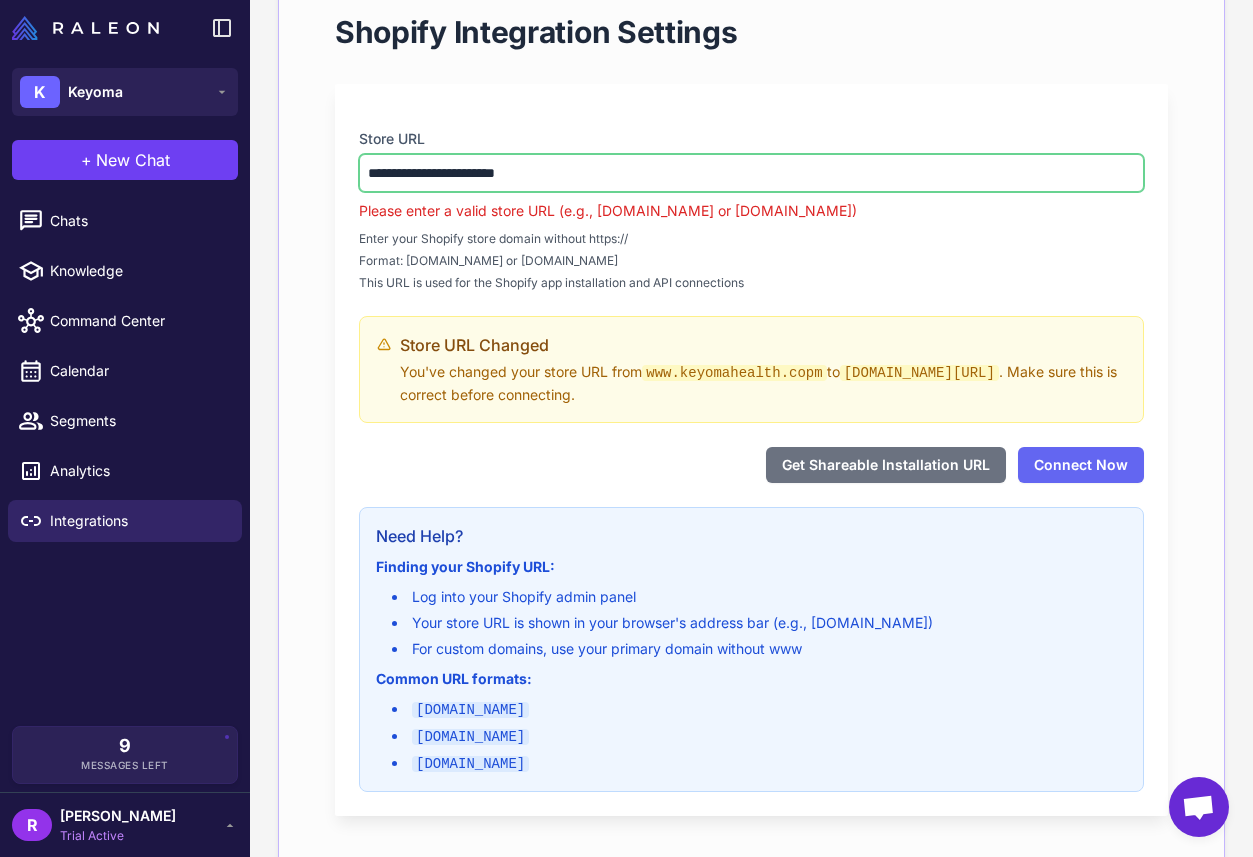 click on "**********" at bounding box center (751, 173) 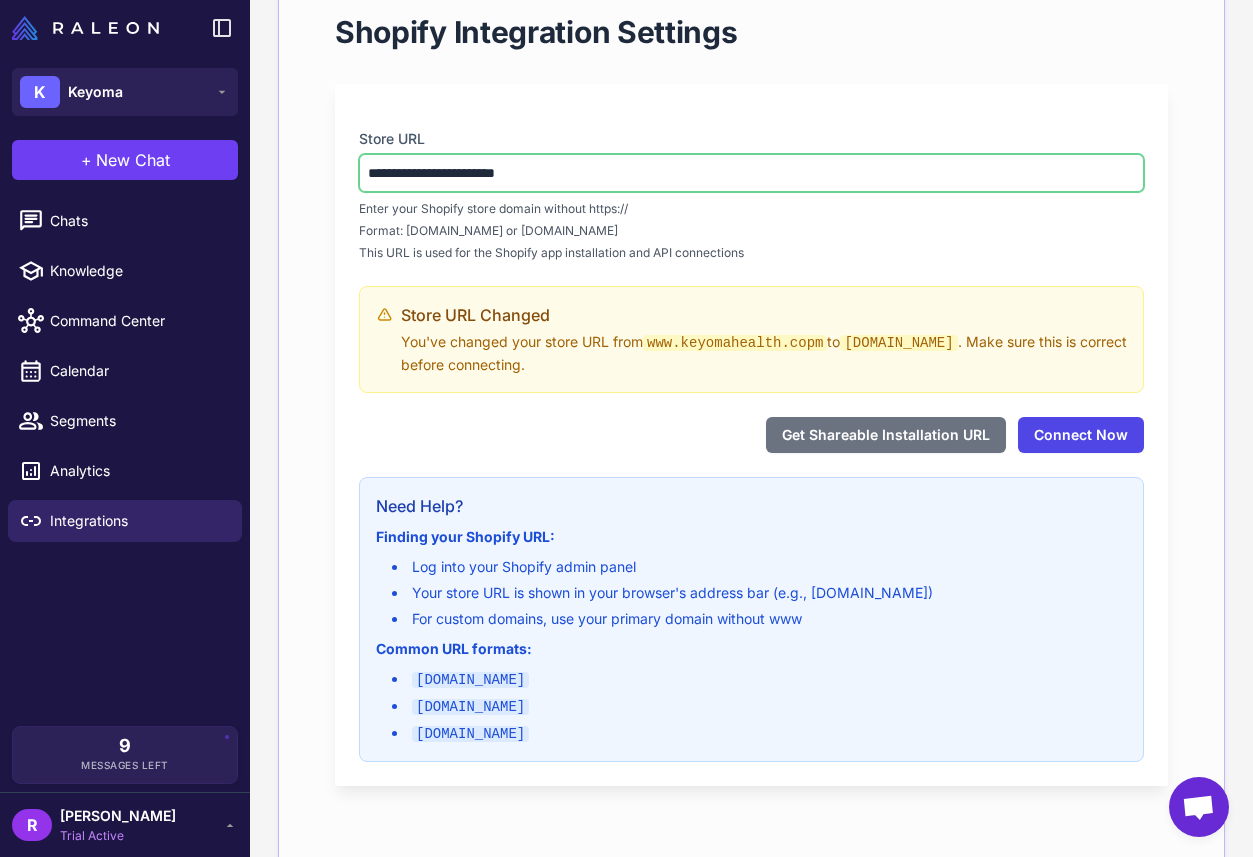 type on "**********" 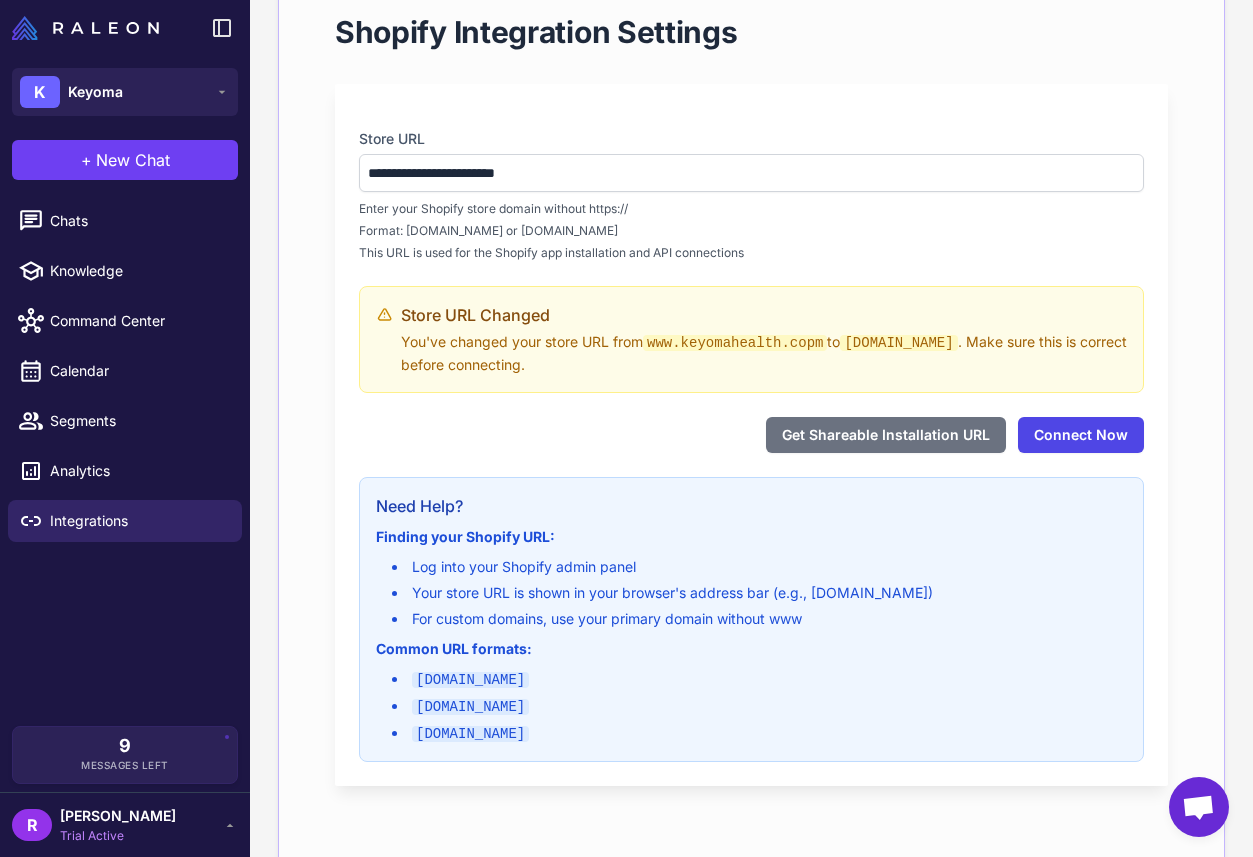 click on "**********" at bounding box center (751, 435) 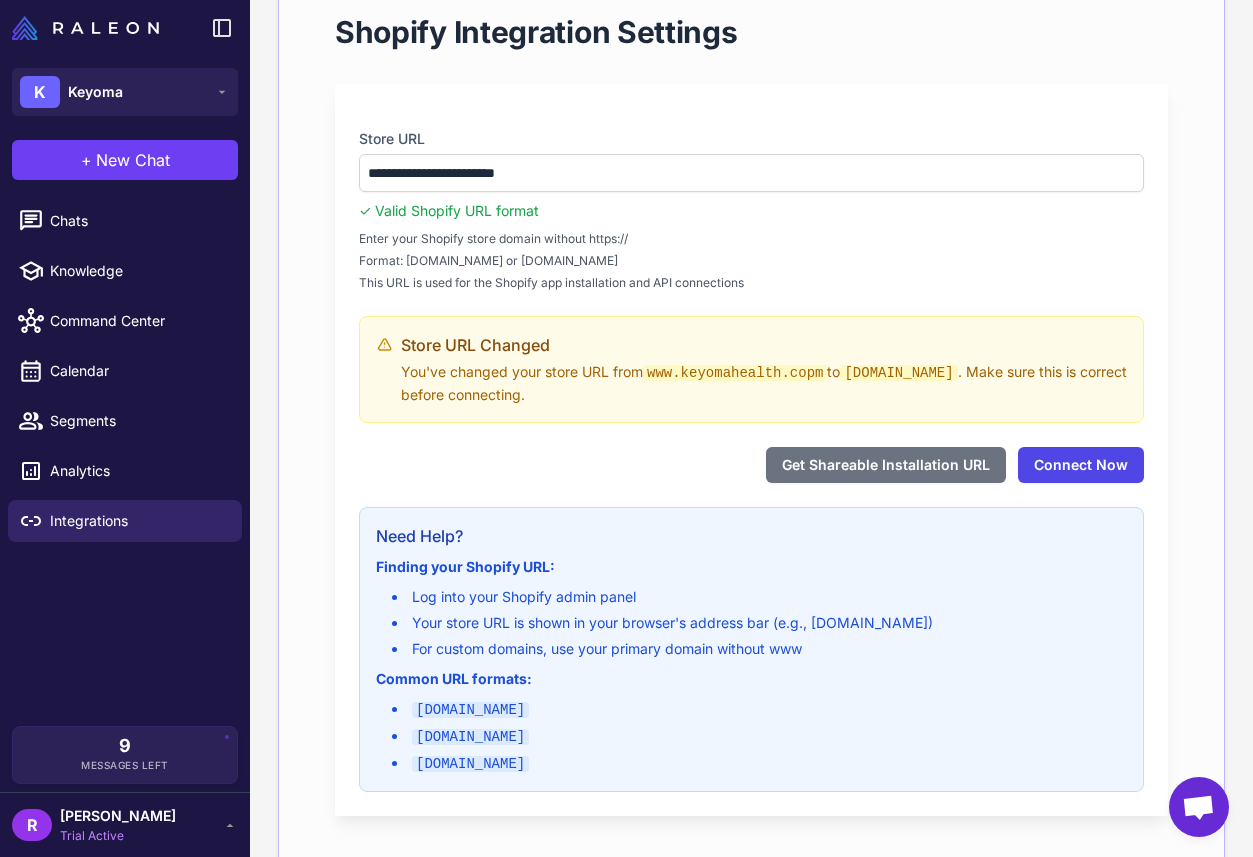 click on "Connect Now" at bounding box center [1081, 465] 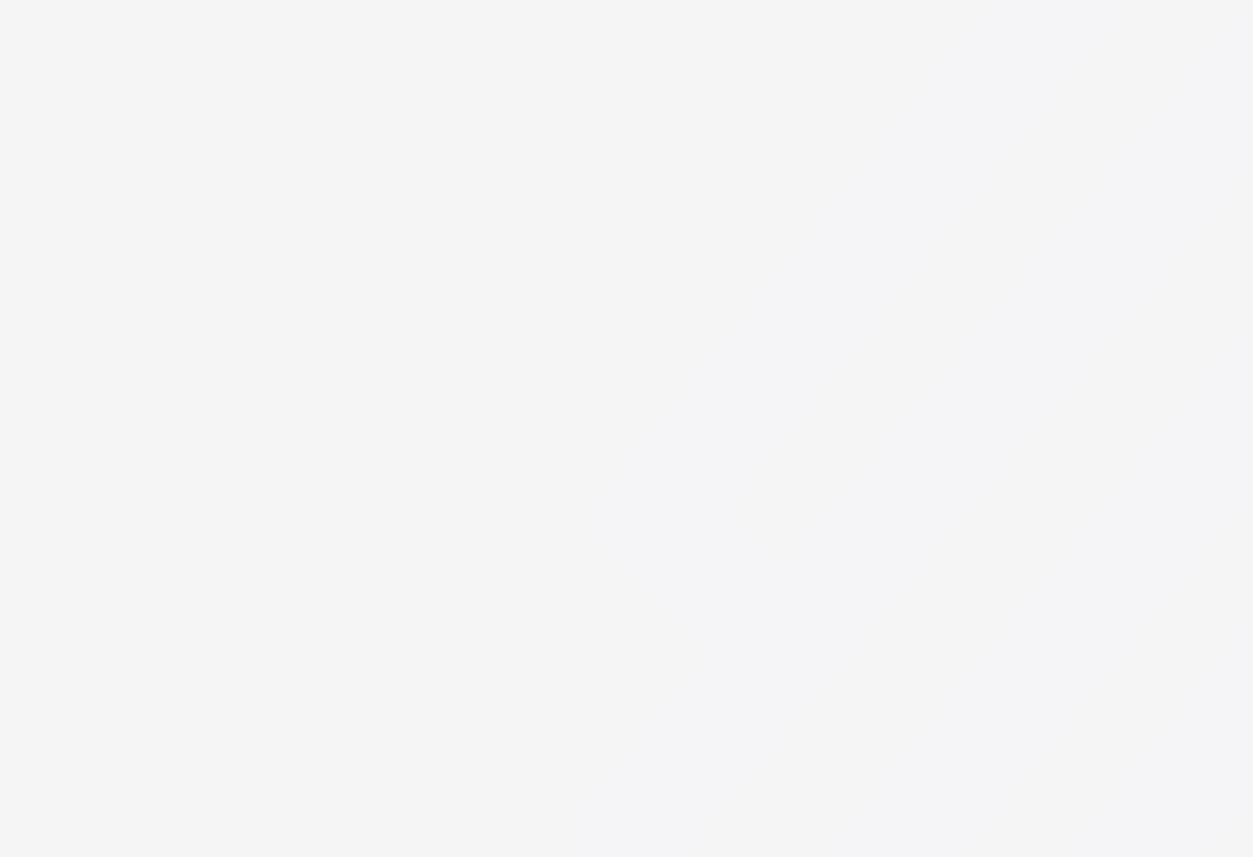 scroll, scrollTop: 0, scrollLeft: 0, axis: both 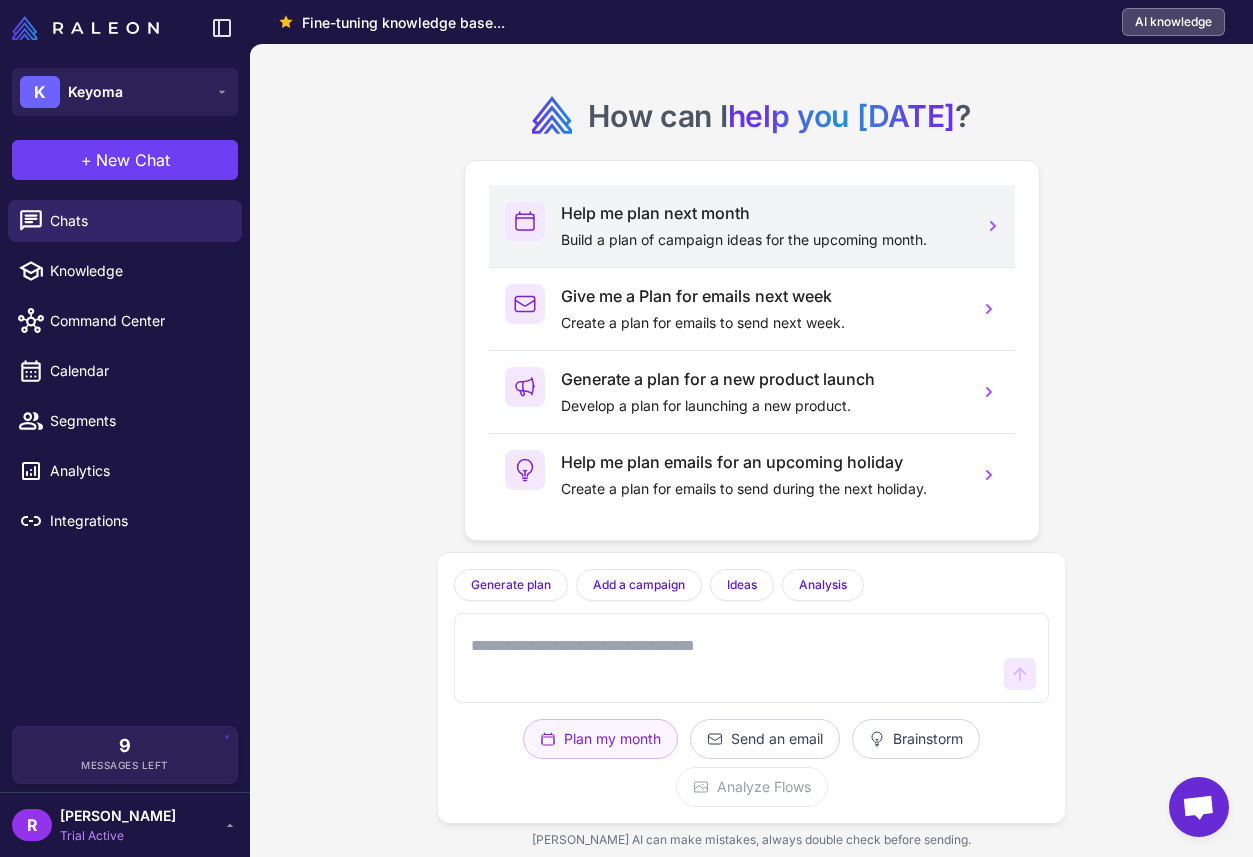 click on "Build a plan of campaign ideas for the upcoming month." at bounding box center [762, 240] 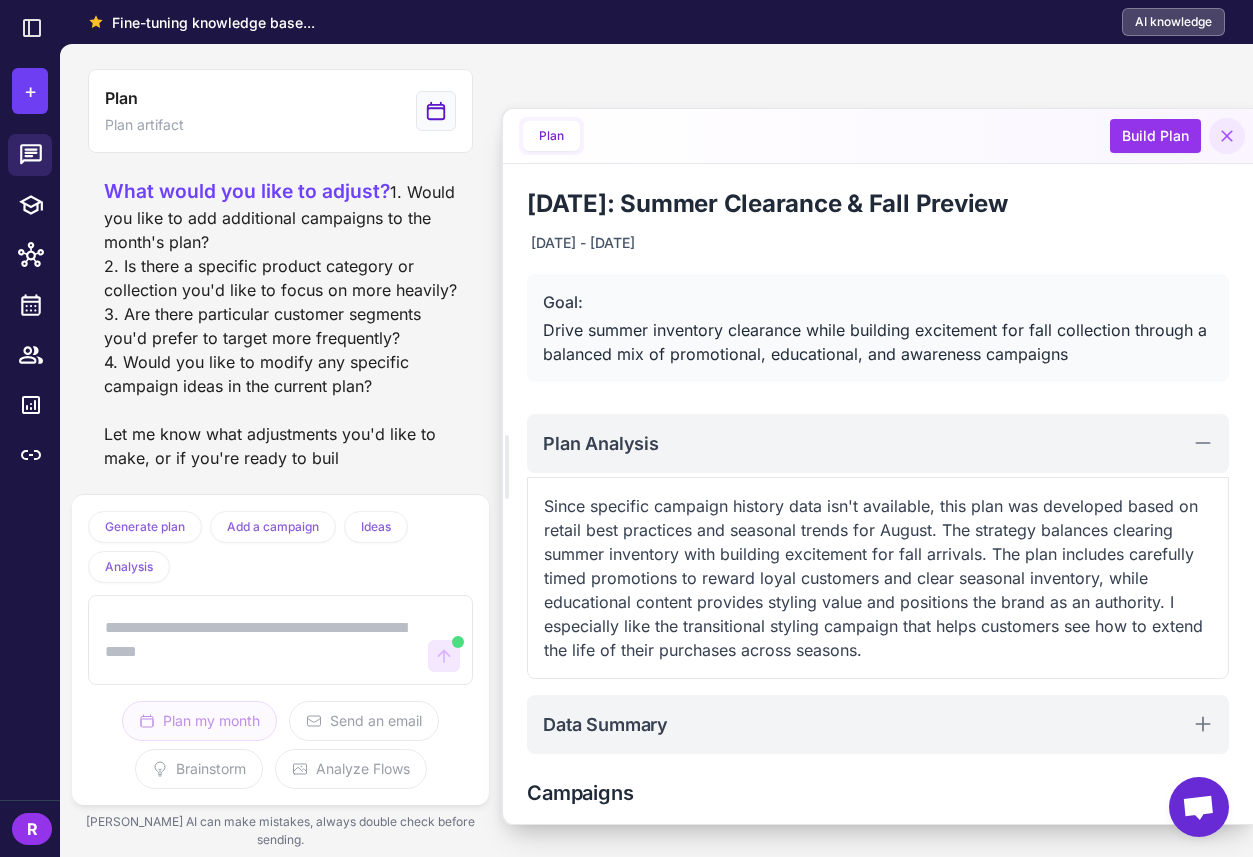 scroll, scrollTop: 823, scrollLeft: 0, axis: vertical 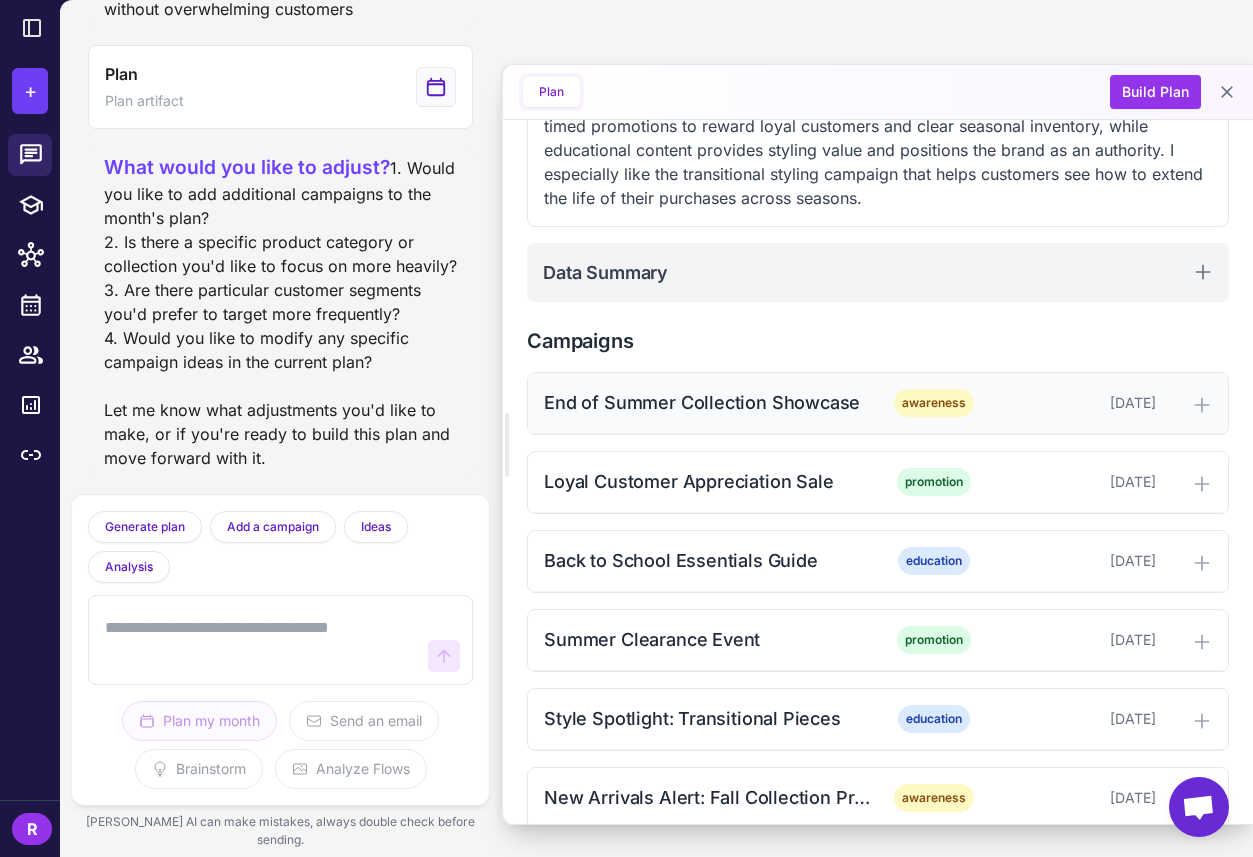 click 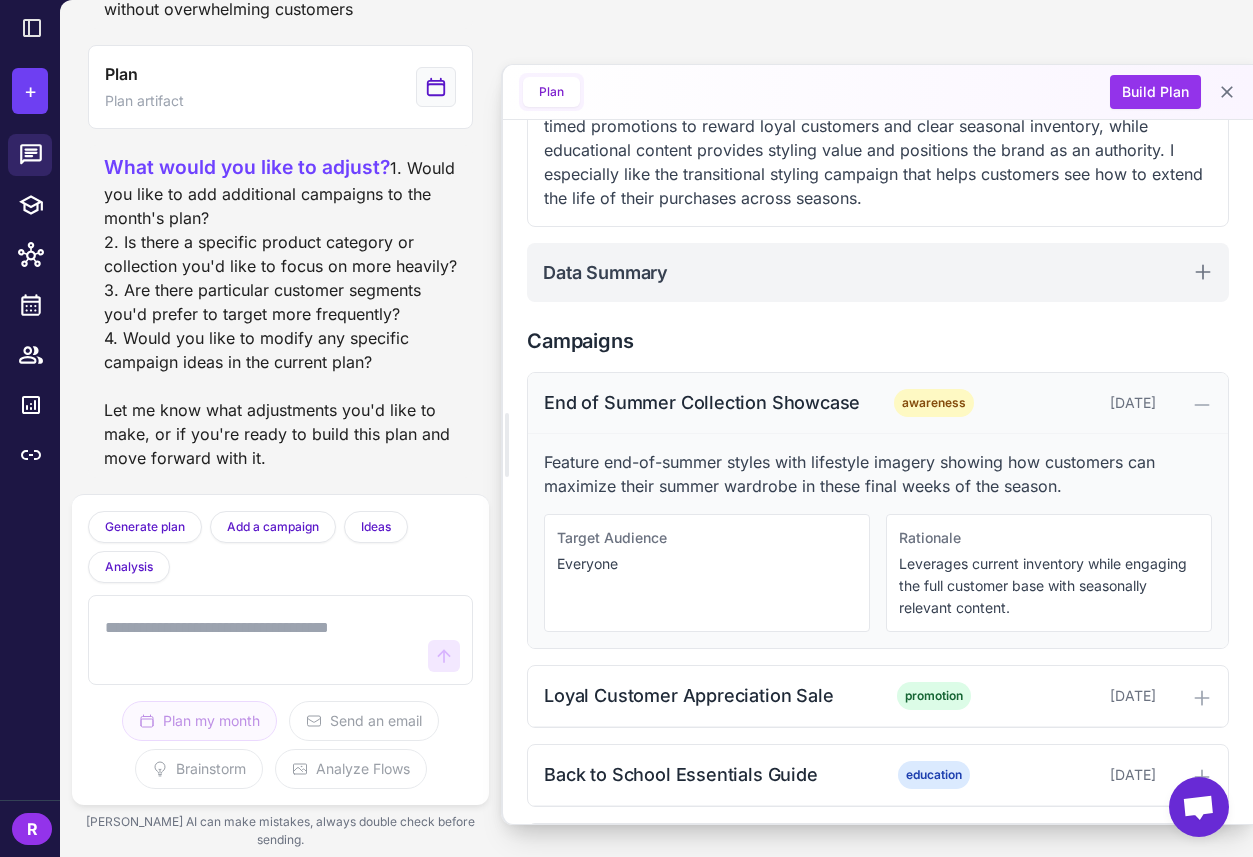 click 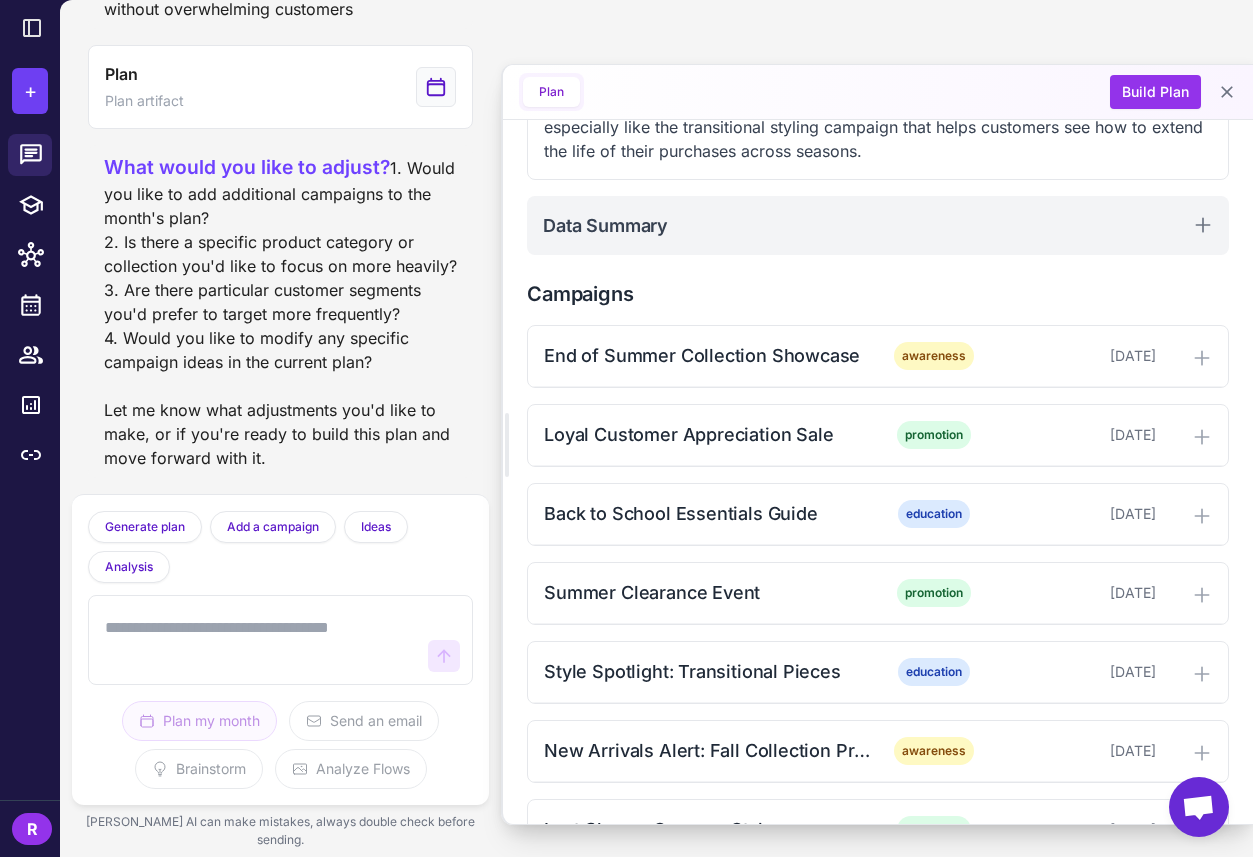 scroll, scrollTop: 464, scrollLeft: 0, axis: vertical 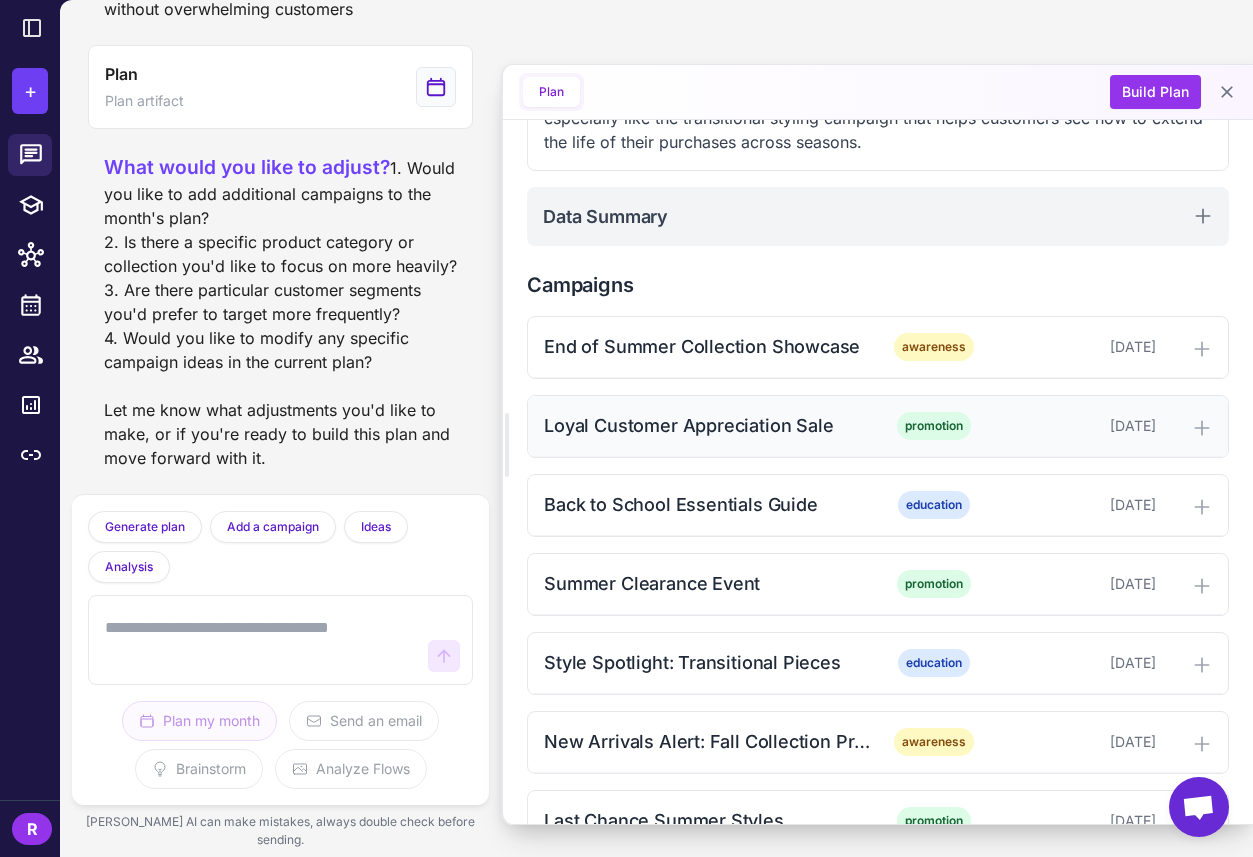 click on "Loyal Customer Appreciation Sale" at bounding box center [709, 425] 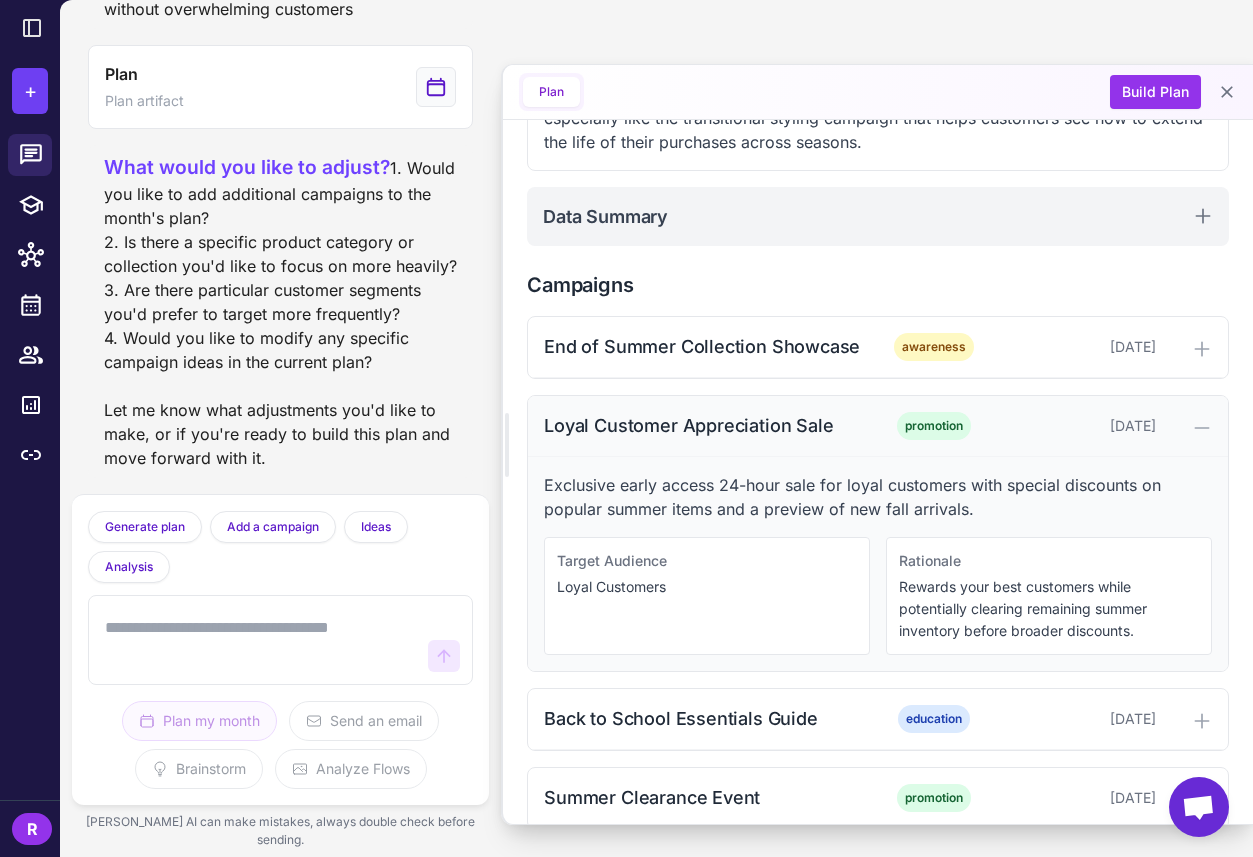 click on "Loyal Customer Appreciation Sale" at bounding box center (709, 425) 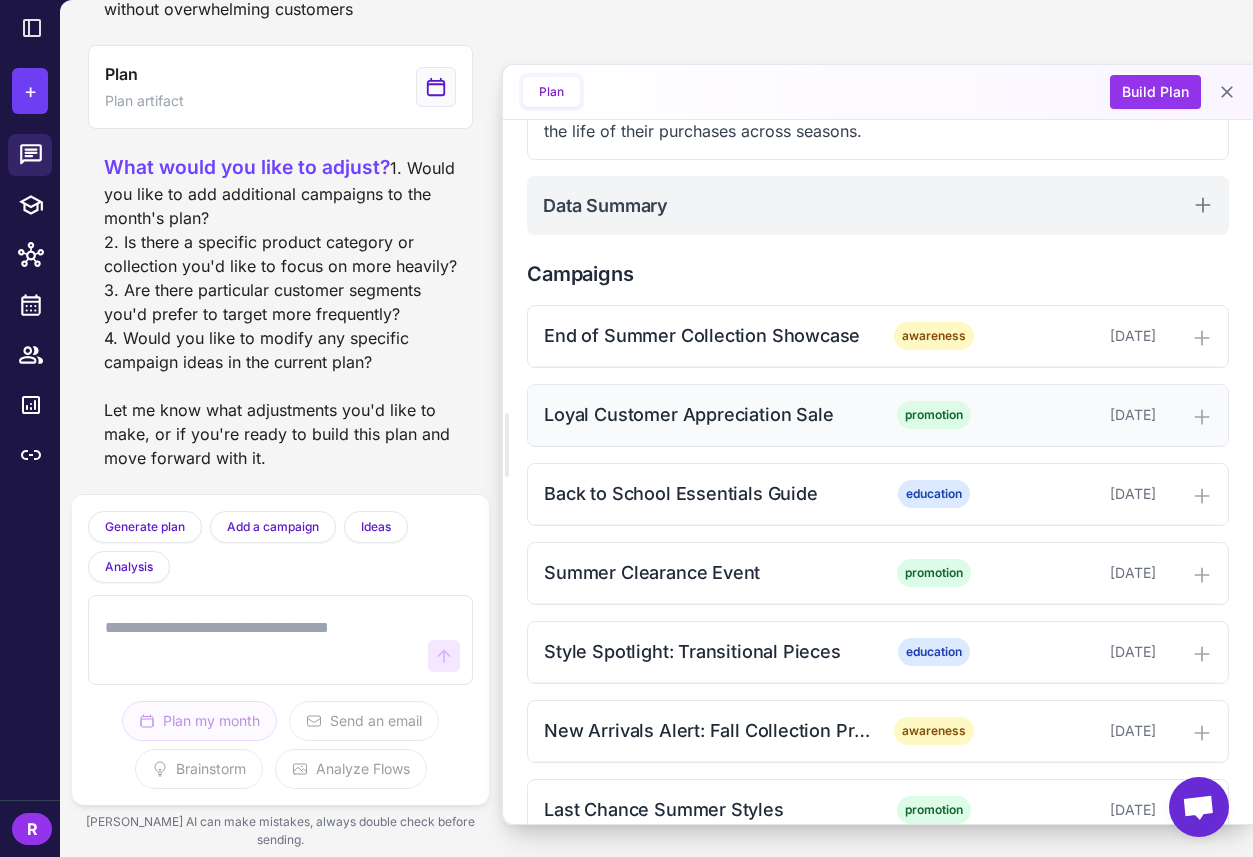 scroll, scrollTop: 483, scrollLeft: 0, axis: vertical 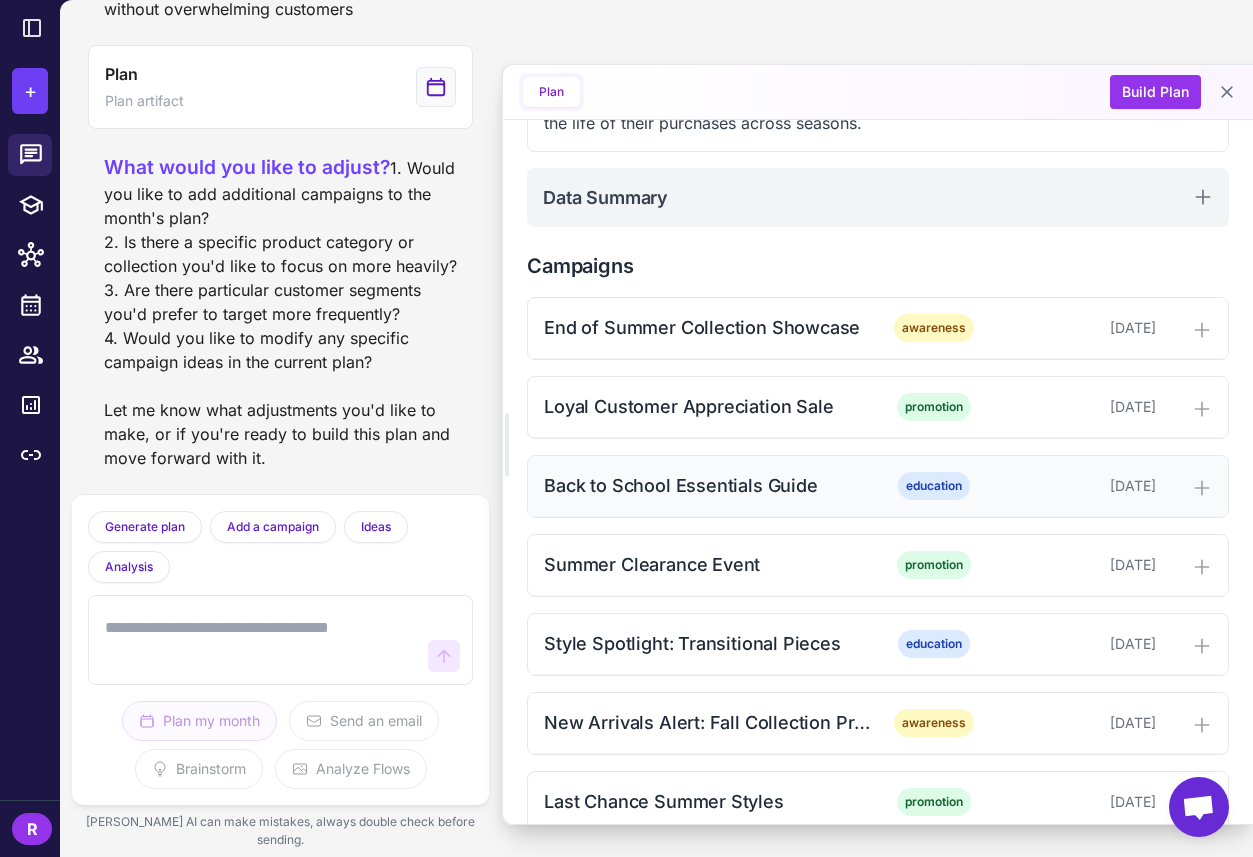 click on "Back to School Essentials Guide education [DATE]" at bounding box center (878, 486) 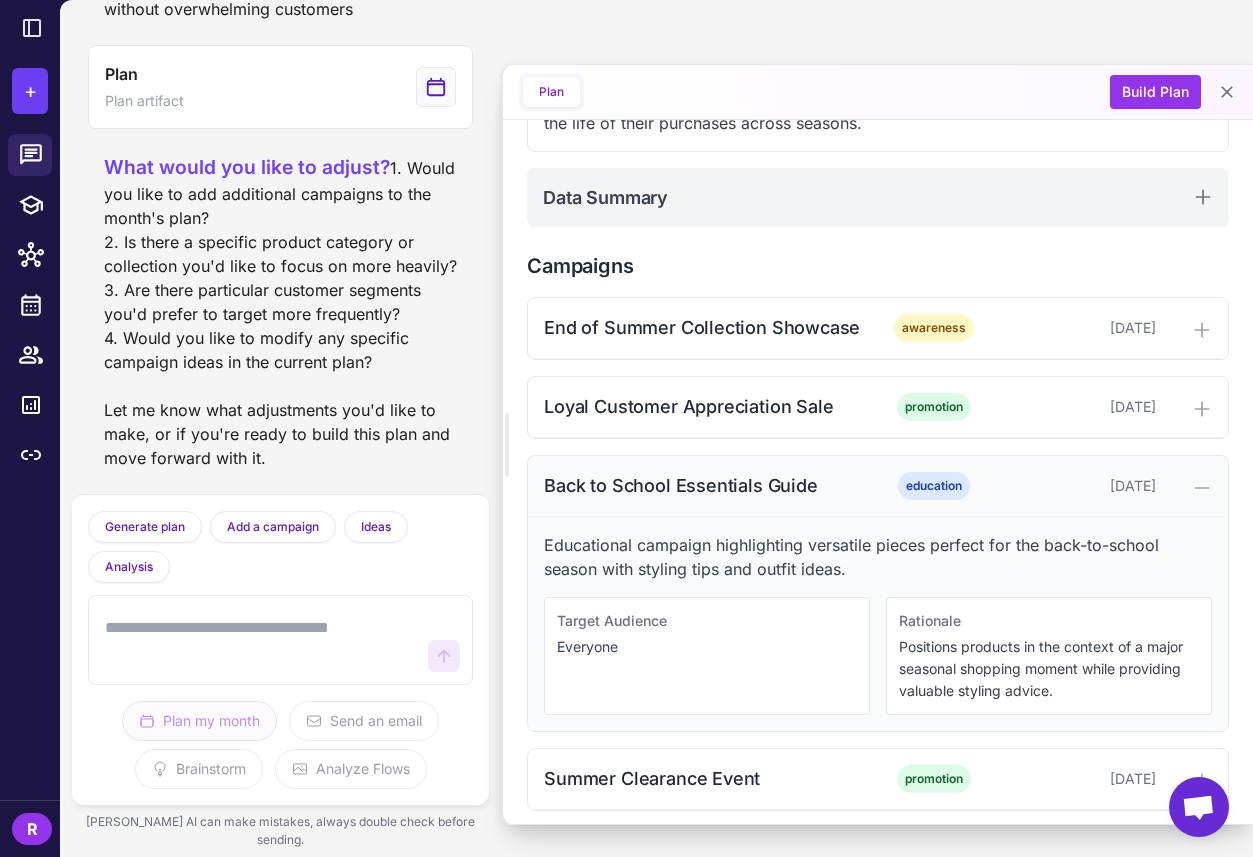 click on "Back to School Essentials Guide education [DATE]" at bounding box center (878, 486) 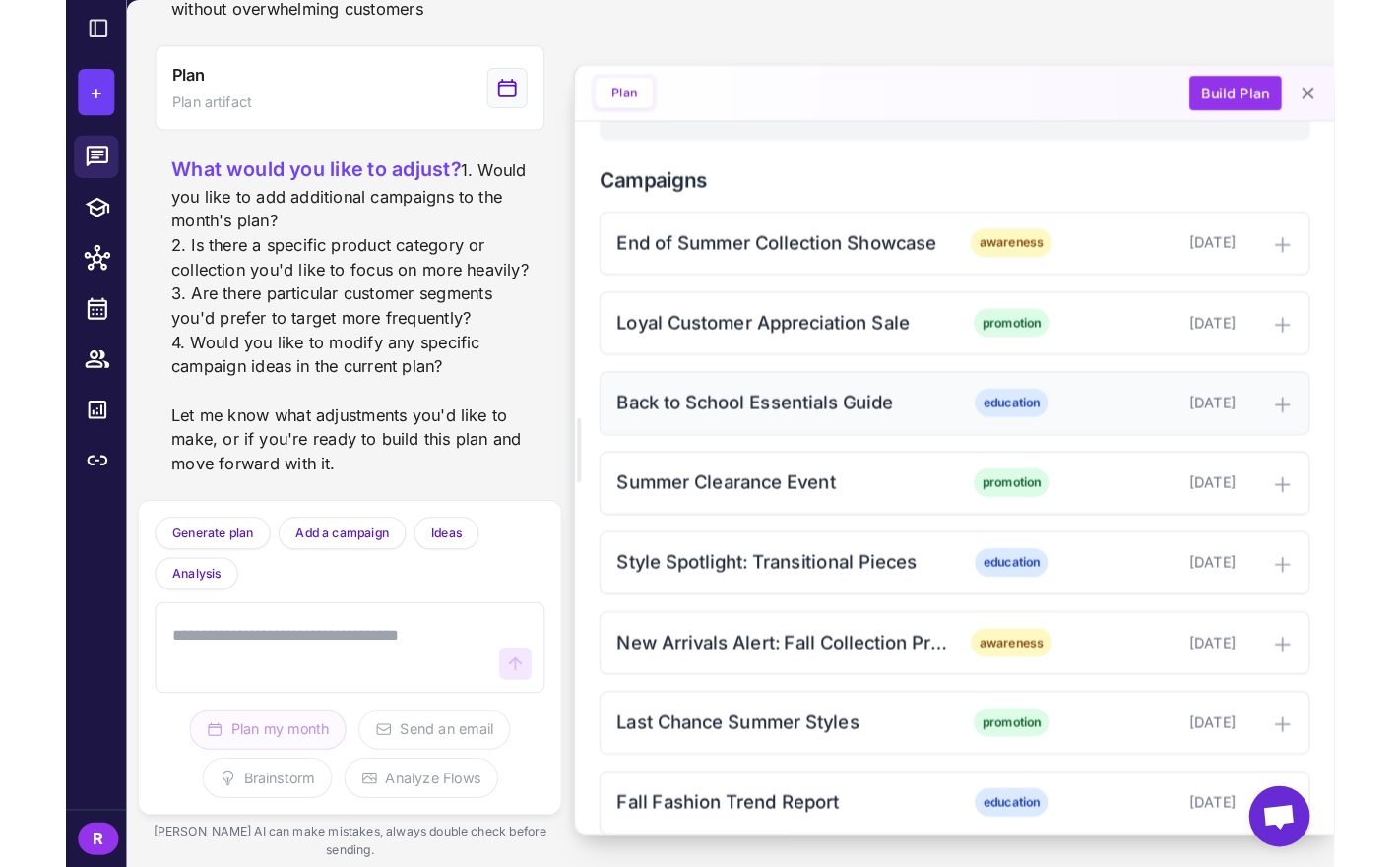 scroll, scrollTop: 587, scrollLeft: 0, axis: vertical 